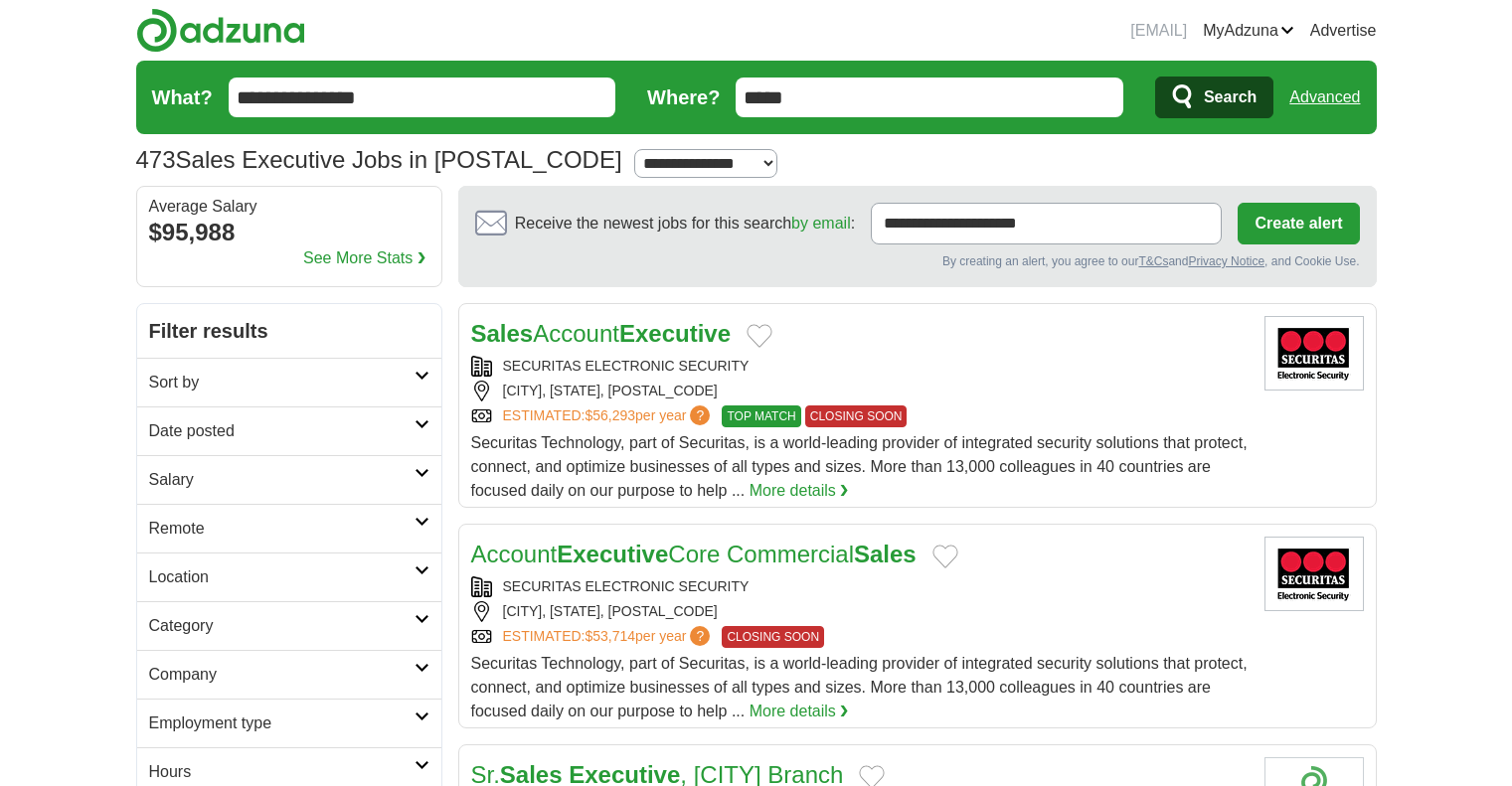 scroll, scrollTop: 0, scrollLeft: 0, axis: both 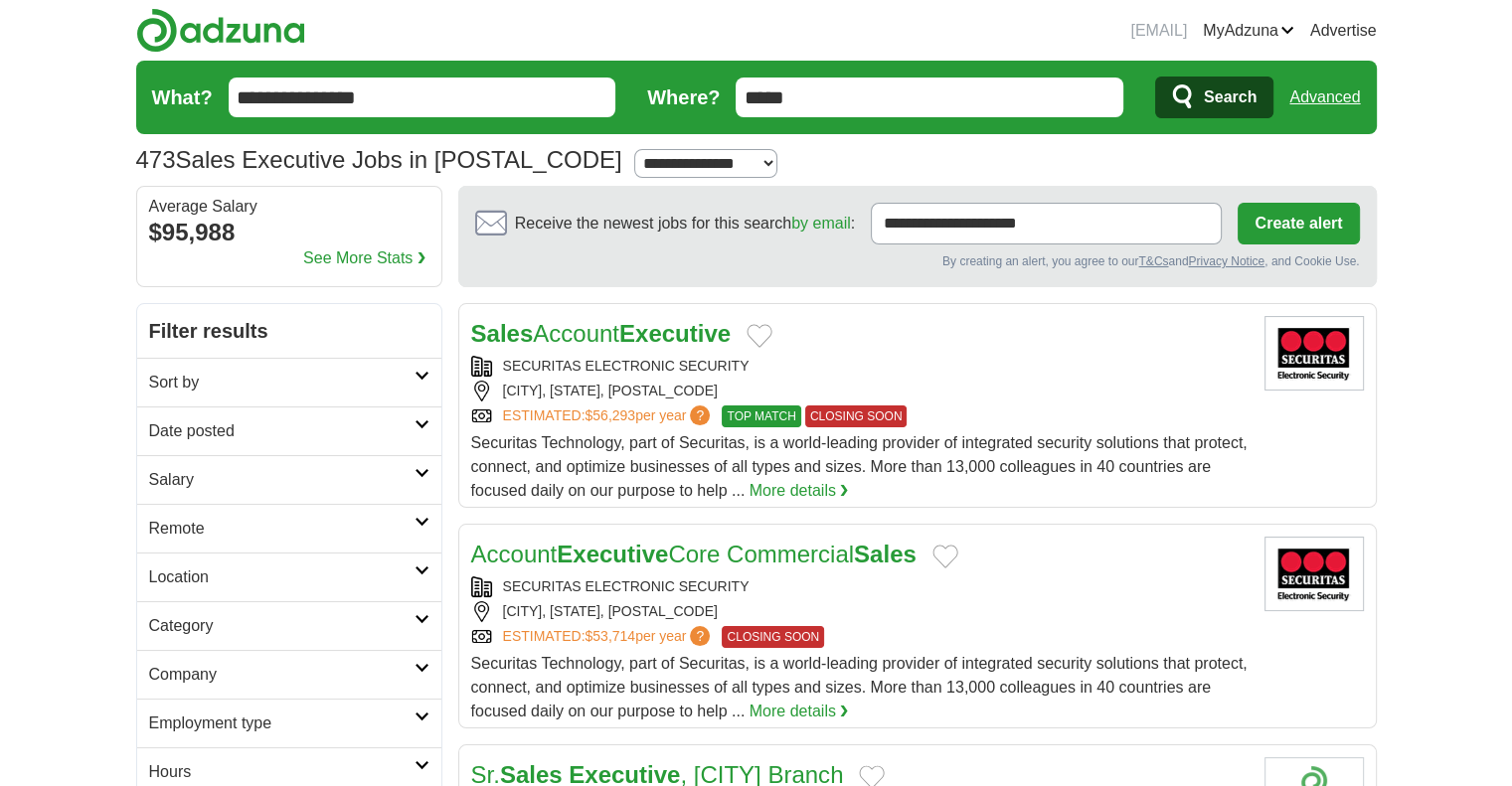 click on "Salary" at bounding box center [289, 479] 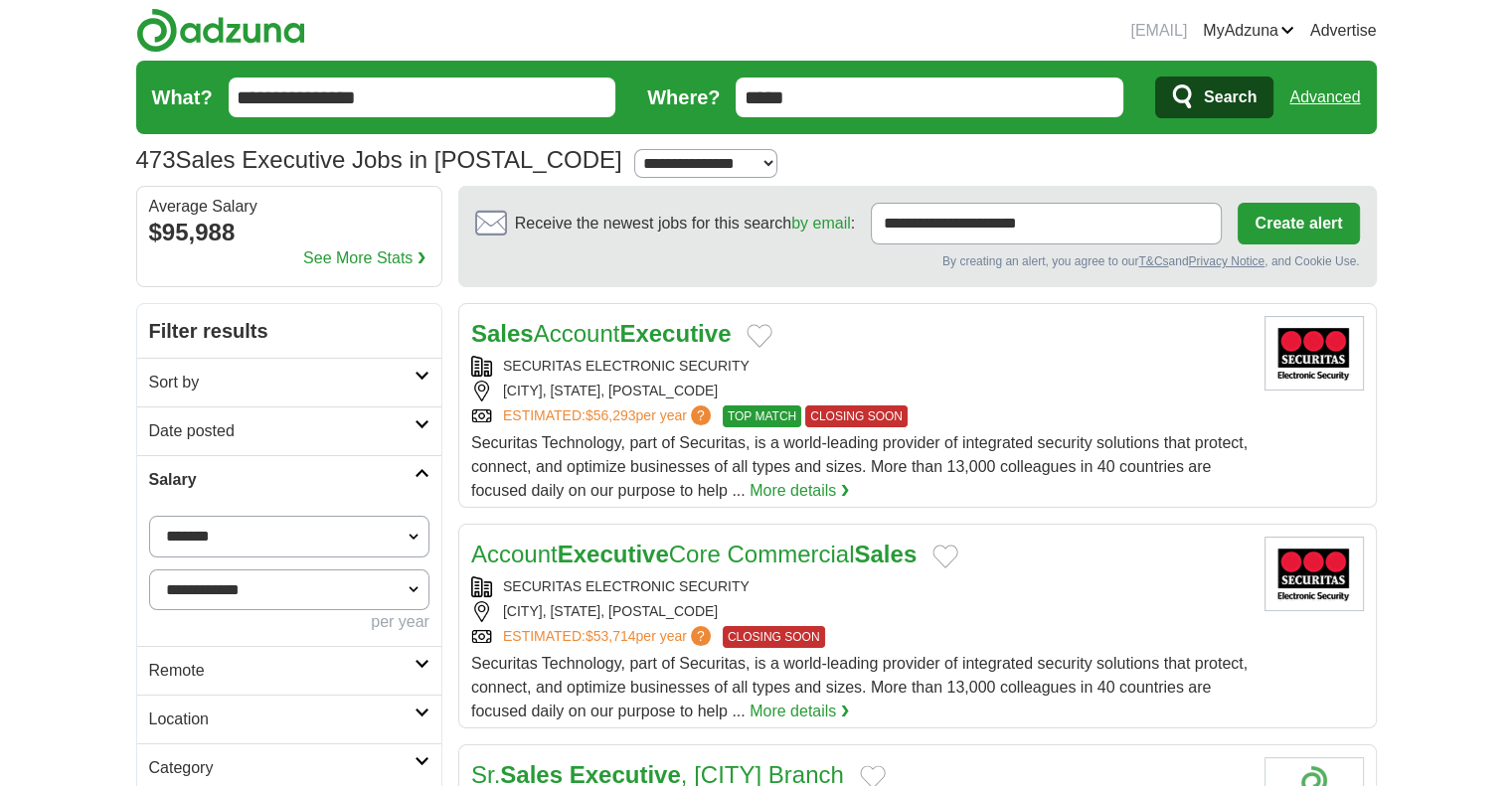 click on "**********" at bounding box center (289, 590) 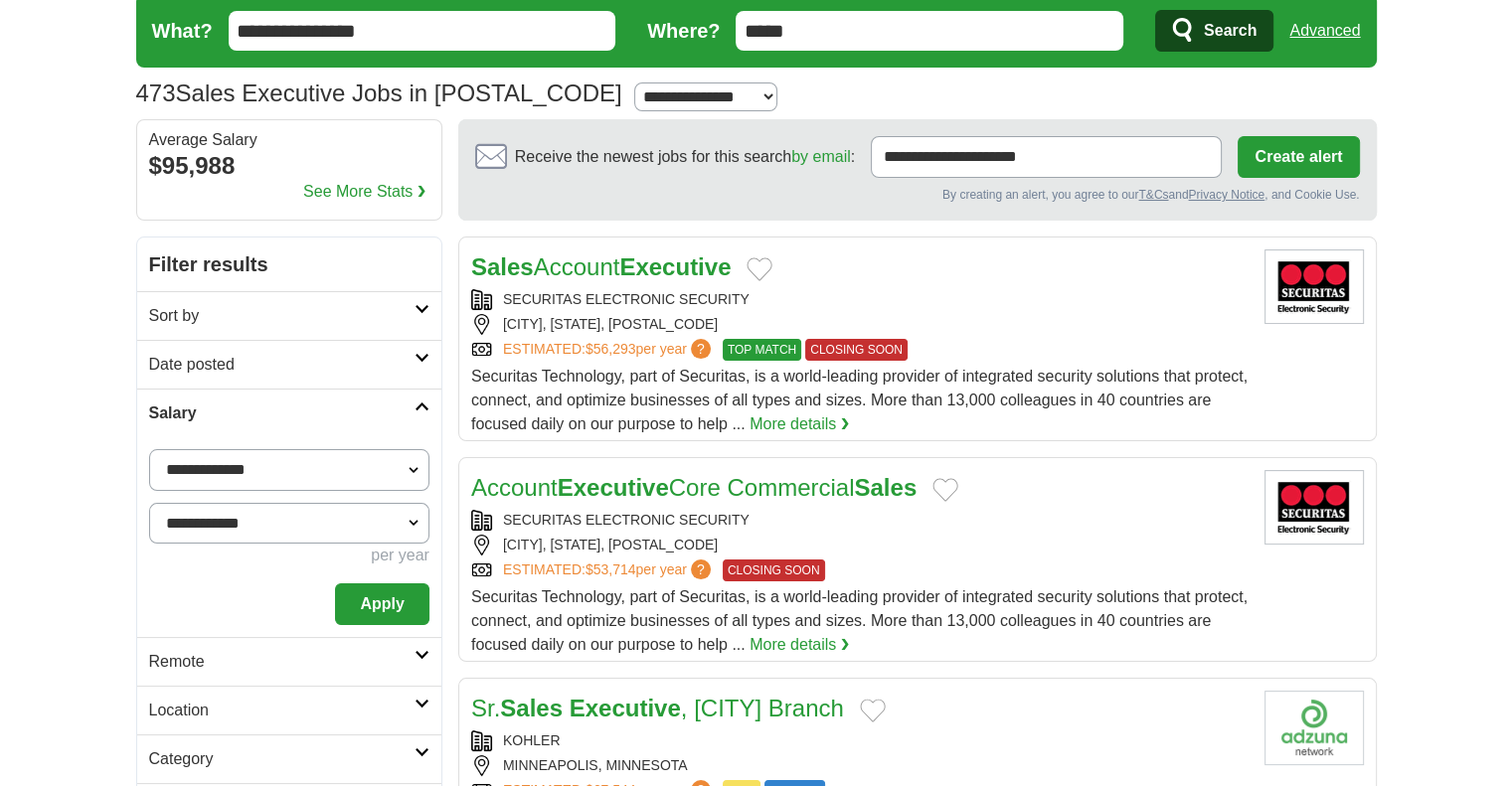 scroll, scrollTop: 199, scrollLeft: 0, axis: vertical 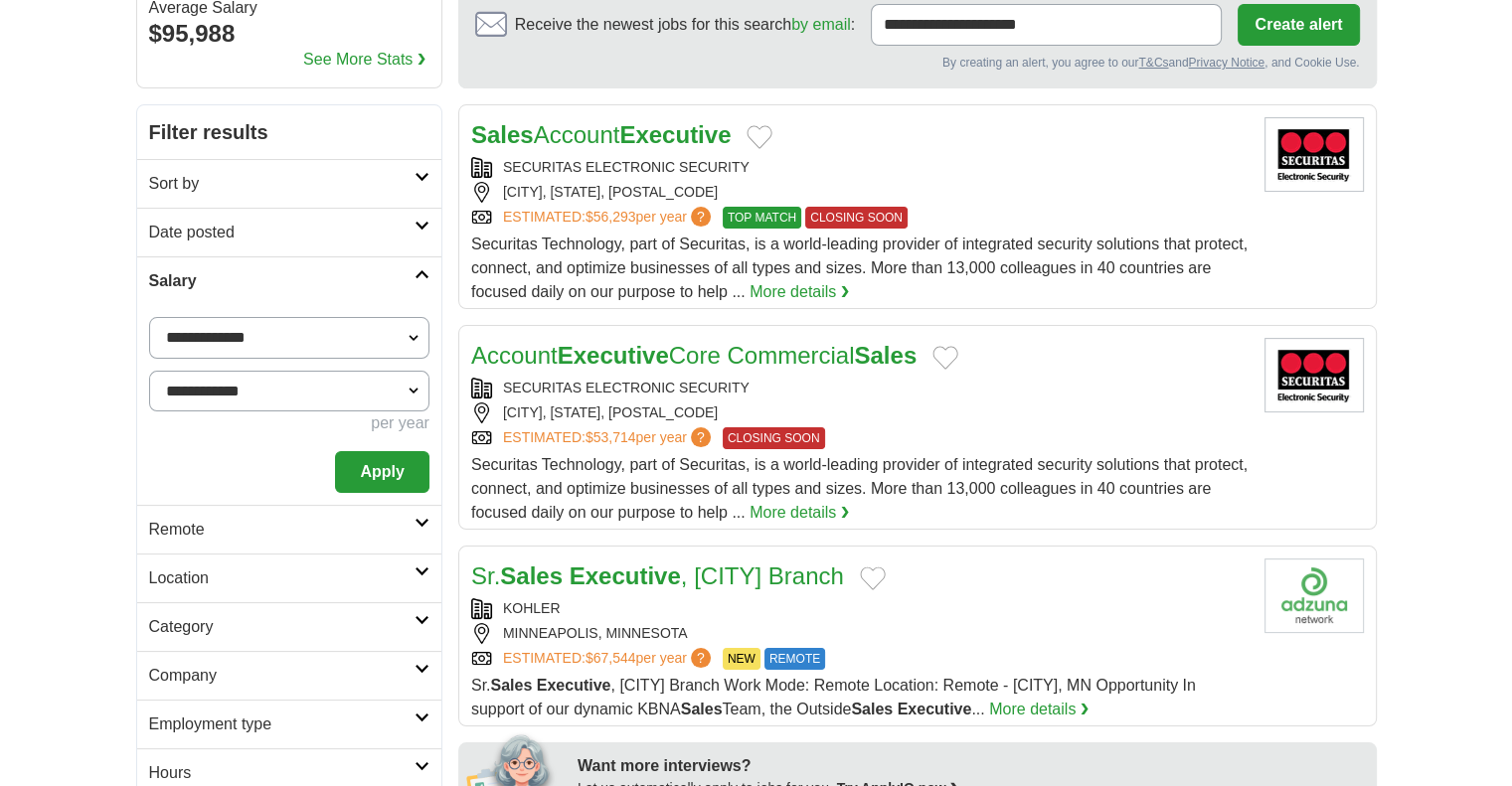 click on "Apply" at bounding box center (382, 472) 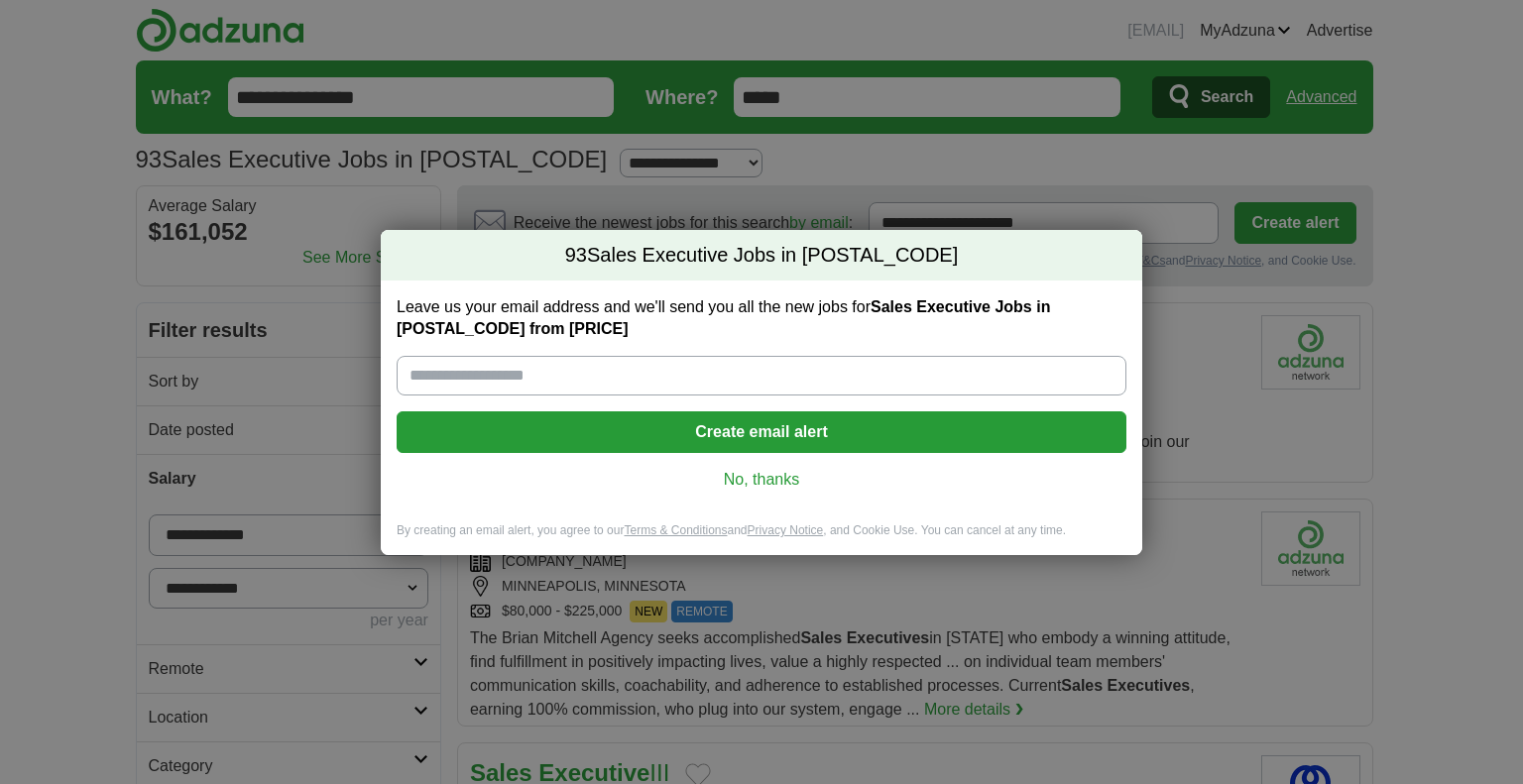 scroll, scrollTop: 0, scrollLeft: 0, axis: both 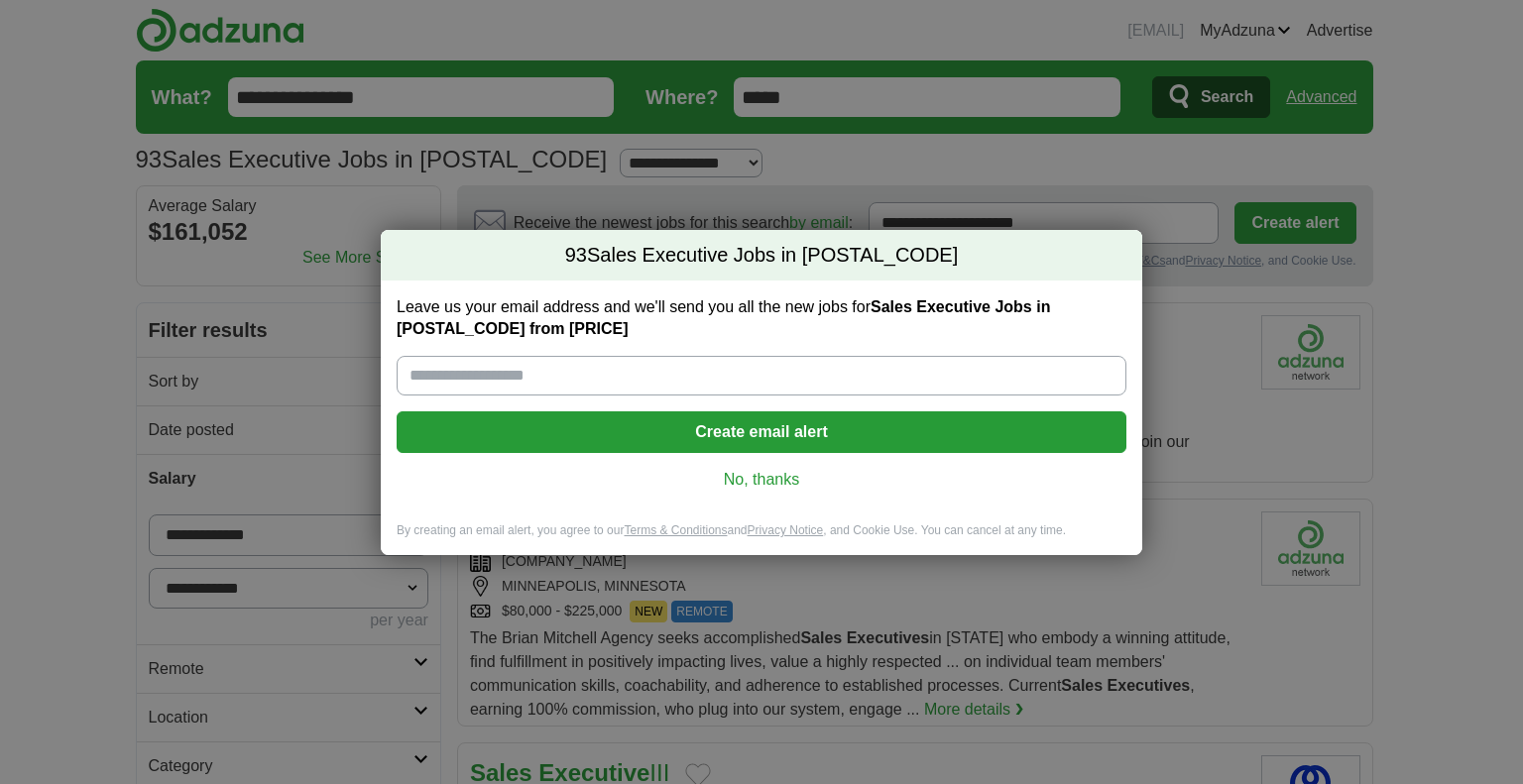click on "Leave us your email address and we'll send you all the new jobs for  Sales Executive  Jobs in 55436 from $140,000" at bounding box center [762, 376] 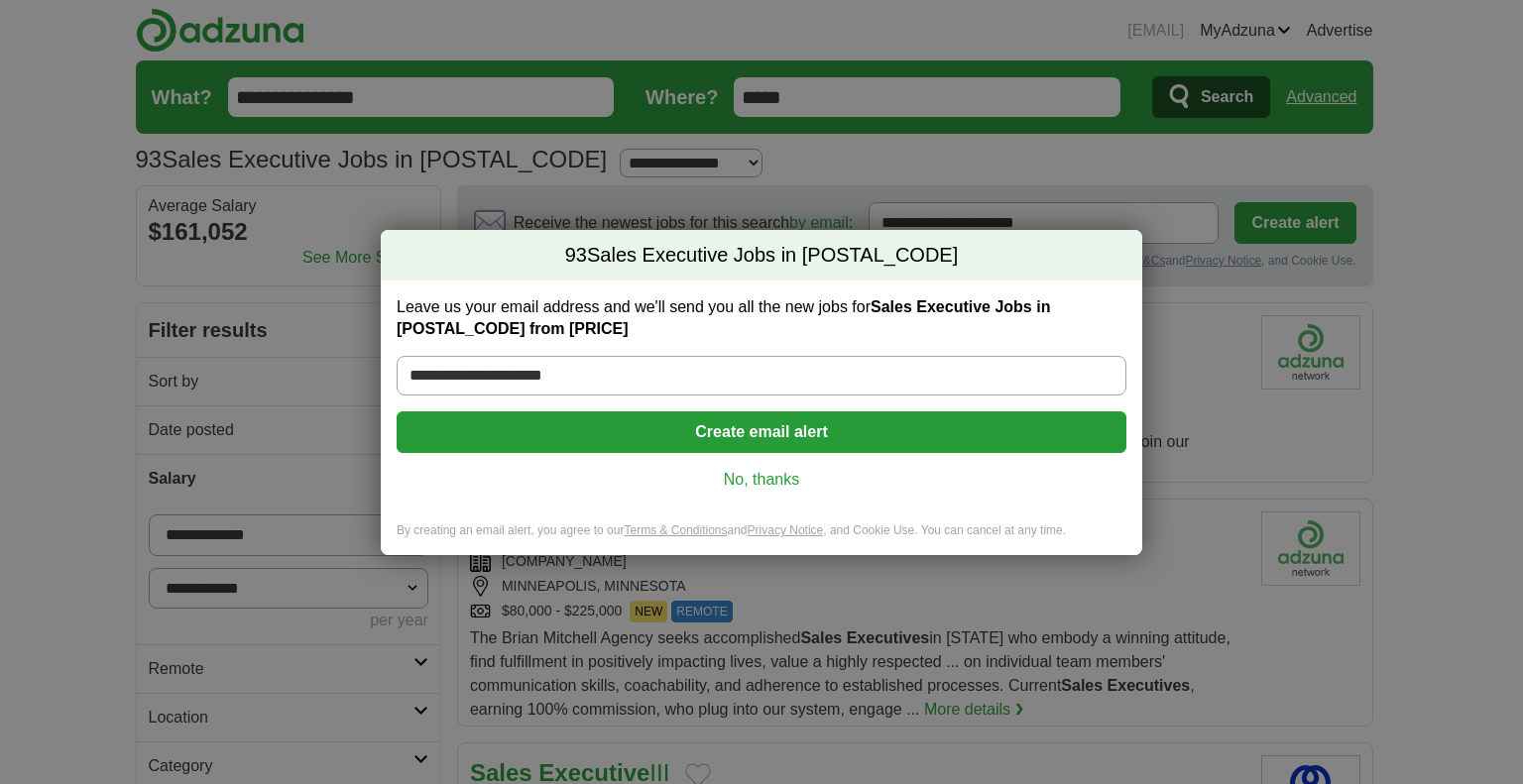 type on "**********" 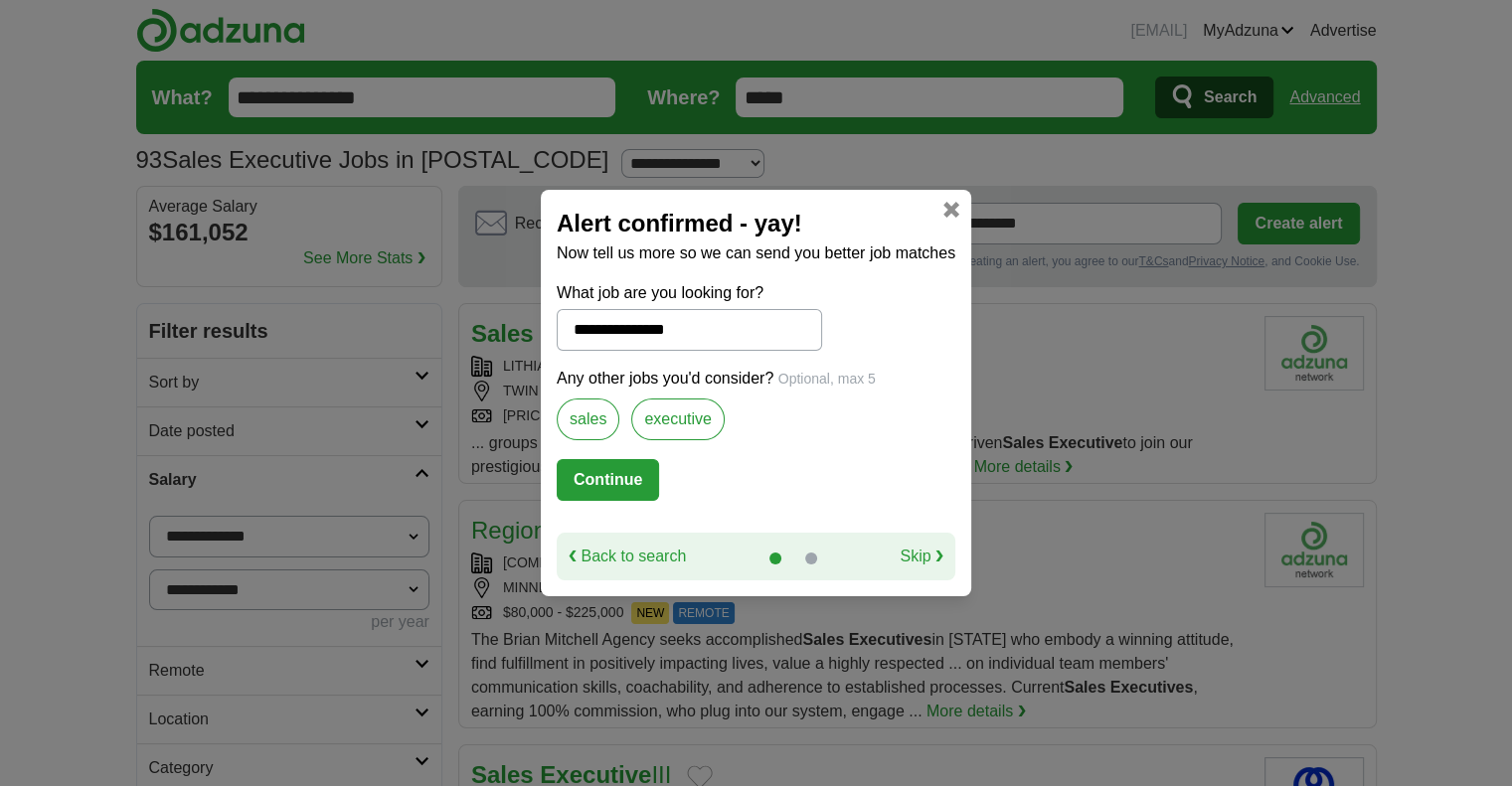click on "**********" at bounding box center [689, 330] 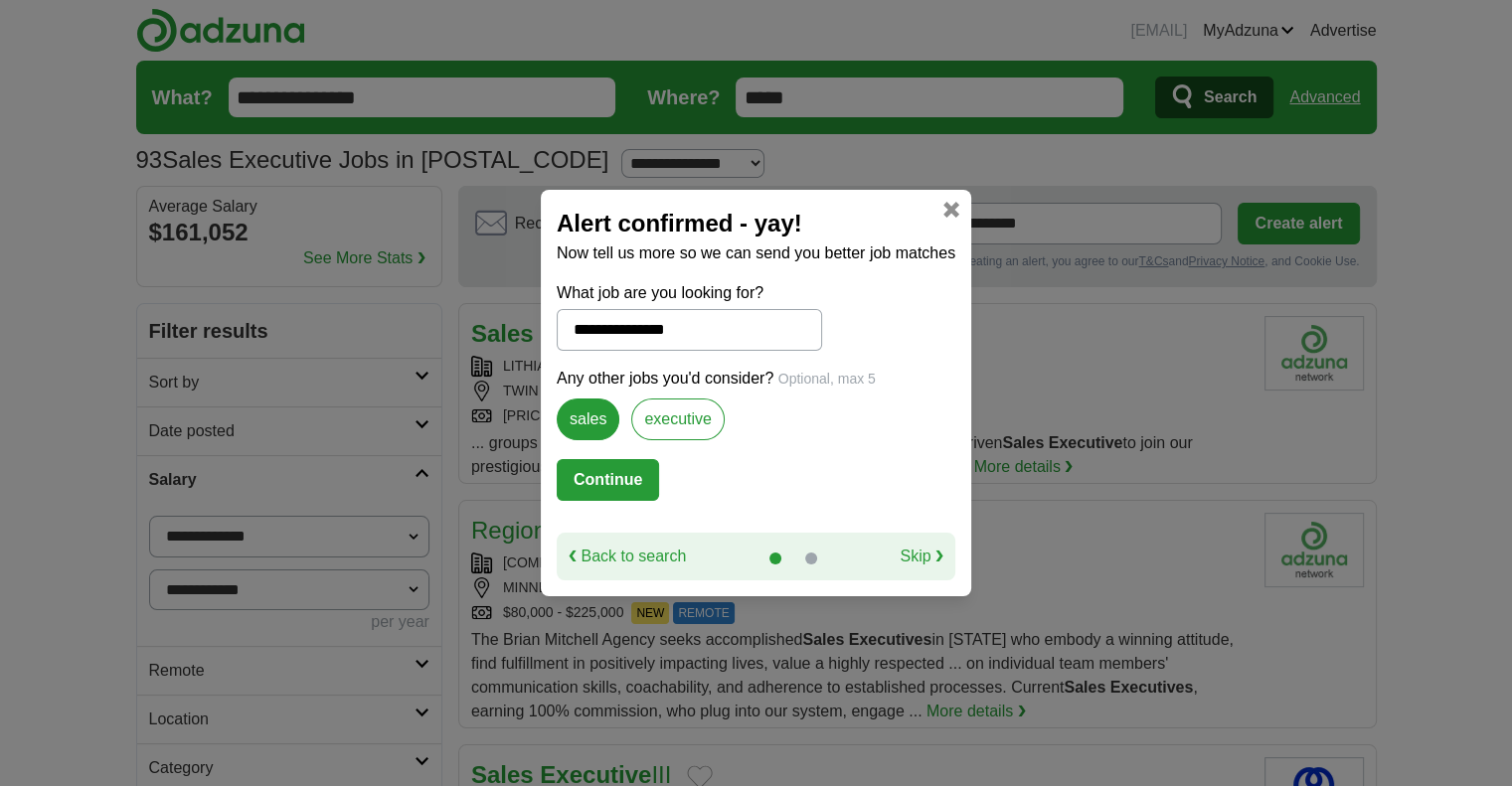 click on "**********" at bounding box center (689, 330) 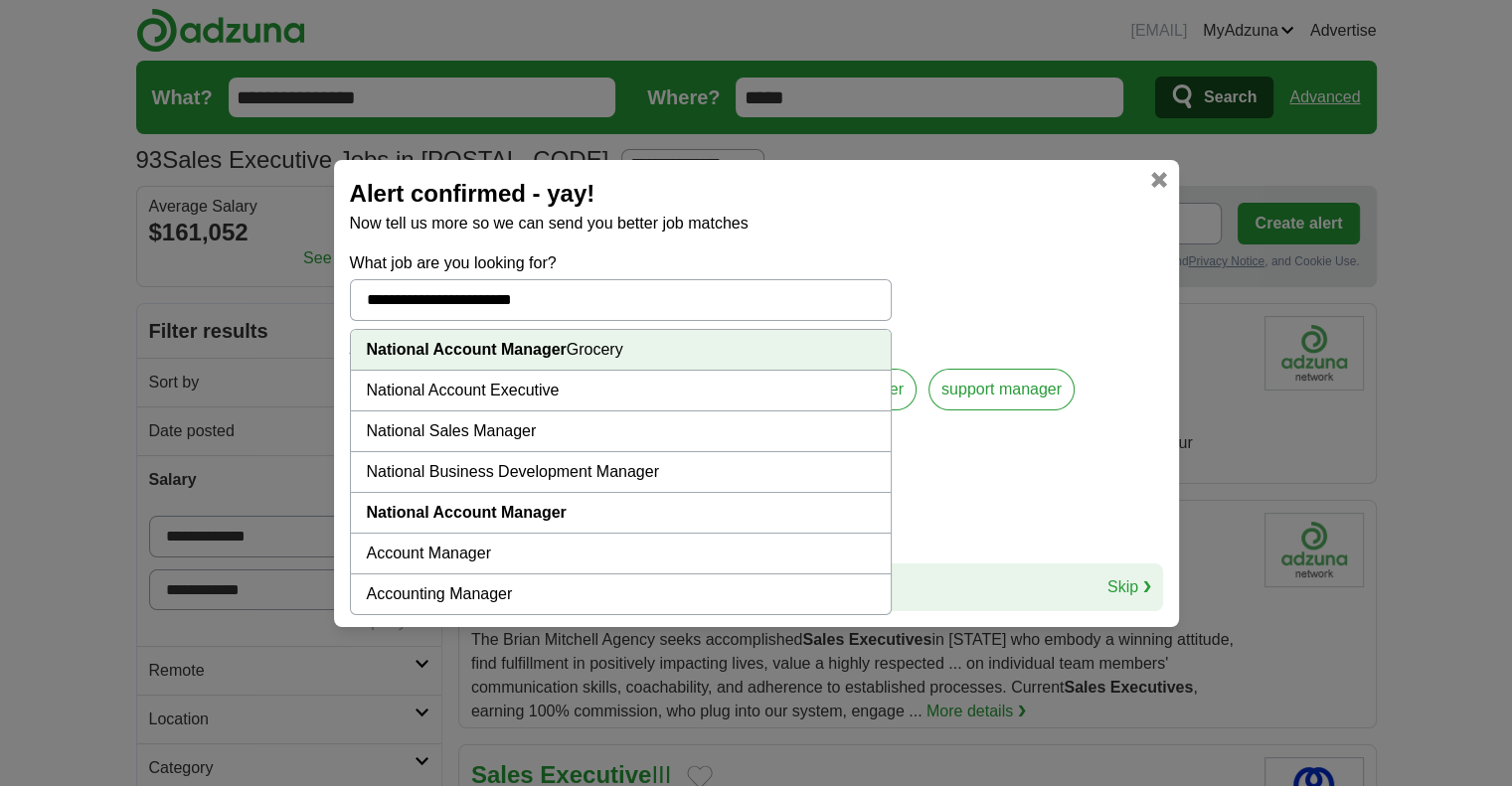 click on "National Account Executive" at bounding box center [620, 391] 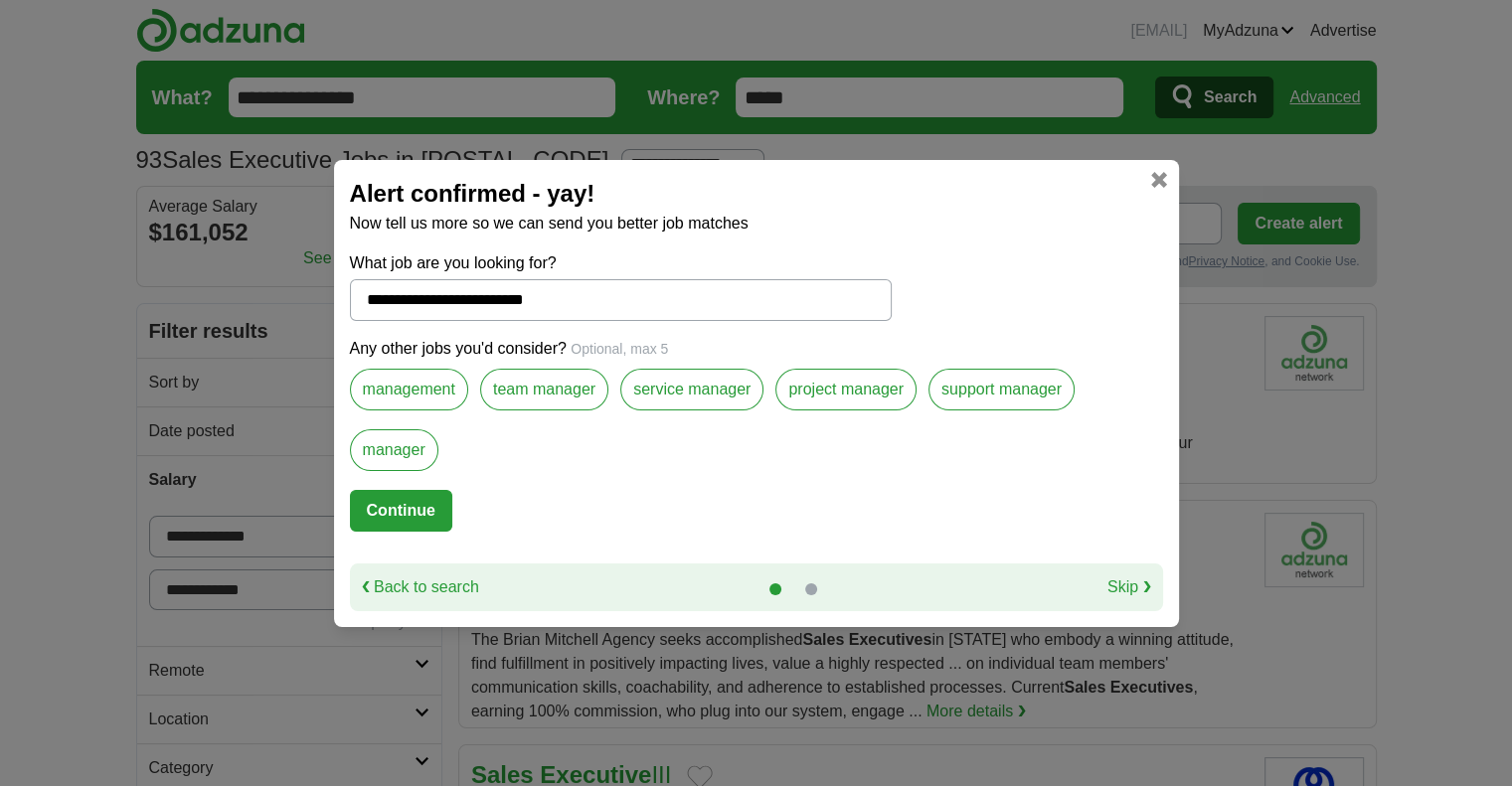 click on "Continue" at bounding box center (401, 511) 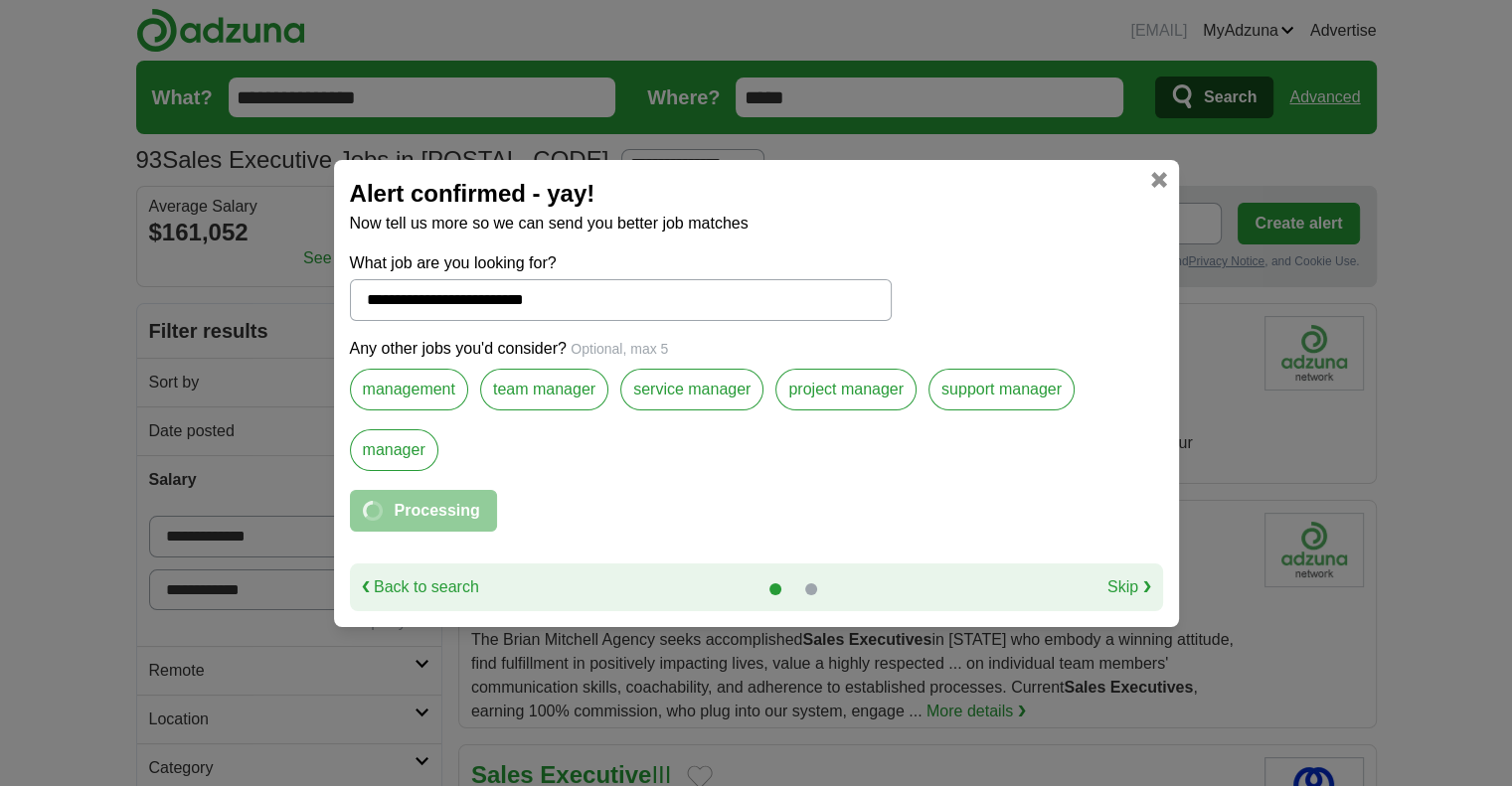 select on "**" 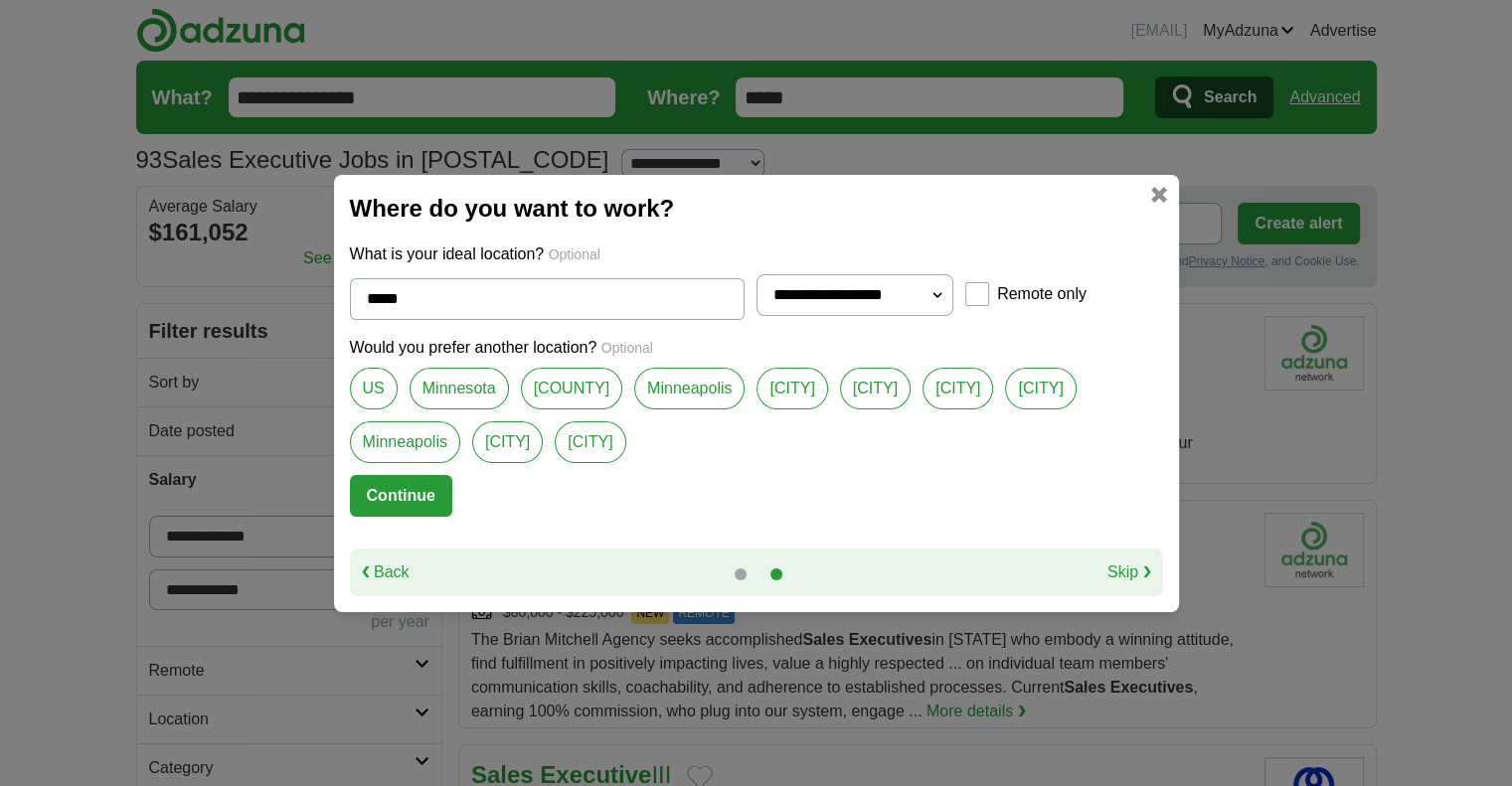 click on "Continue" at bounding box center (401, 496) 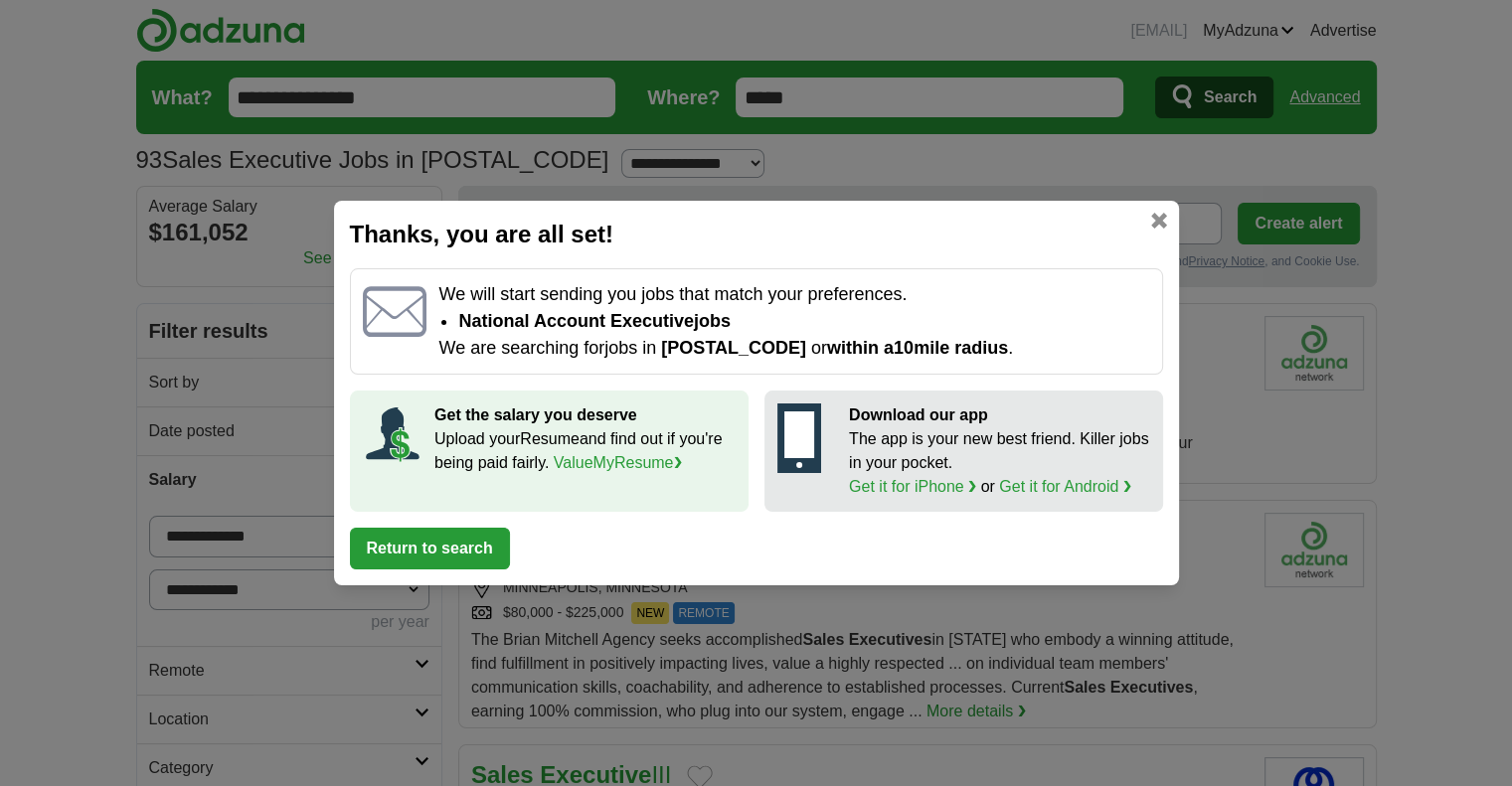 click on "Return to search" at bounding box center (429, 549) 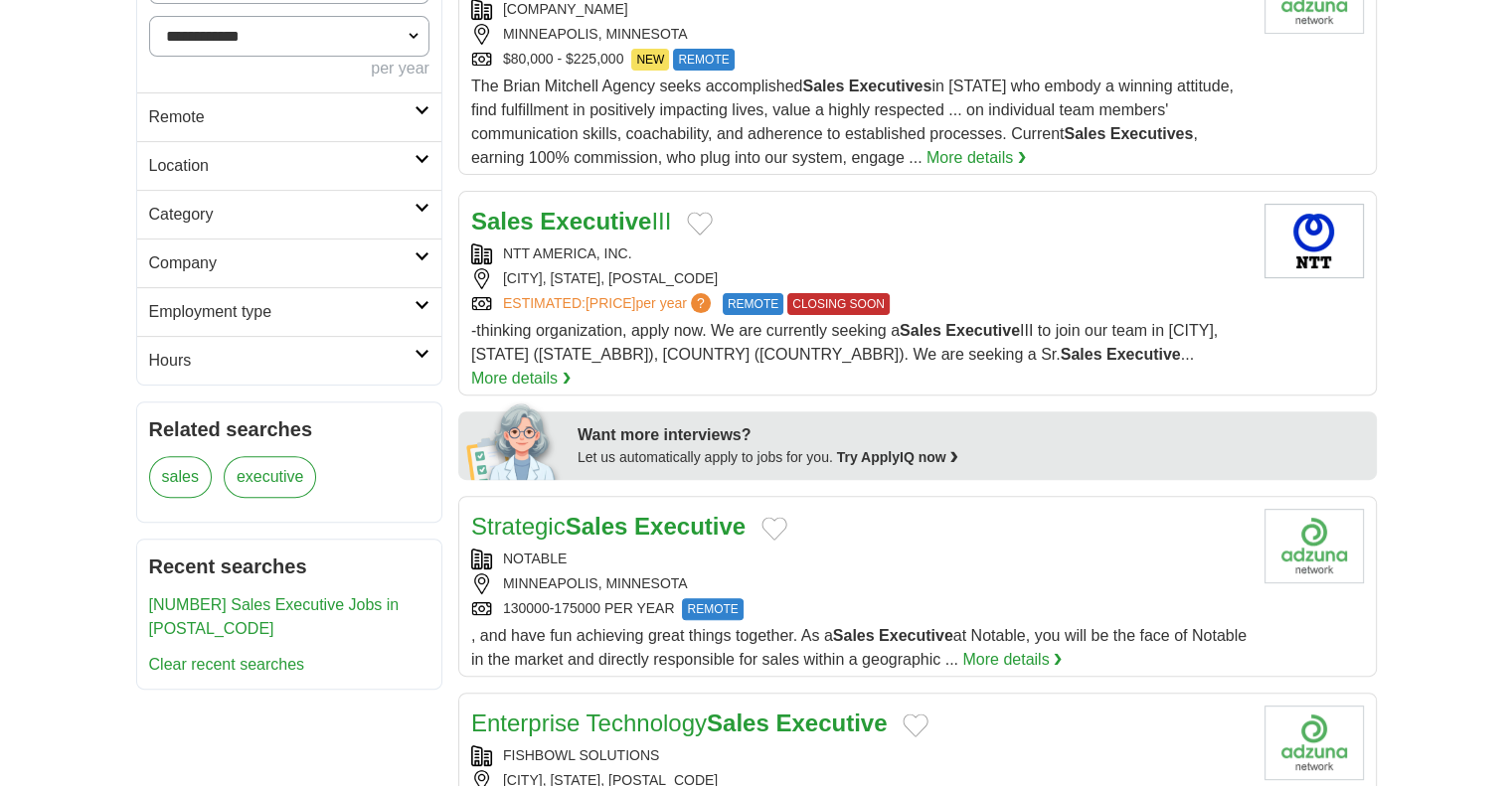 scroll, scrollTop: 696, scrollLeft: 0, axis: vertical 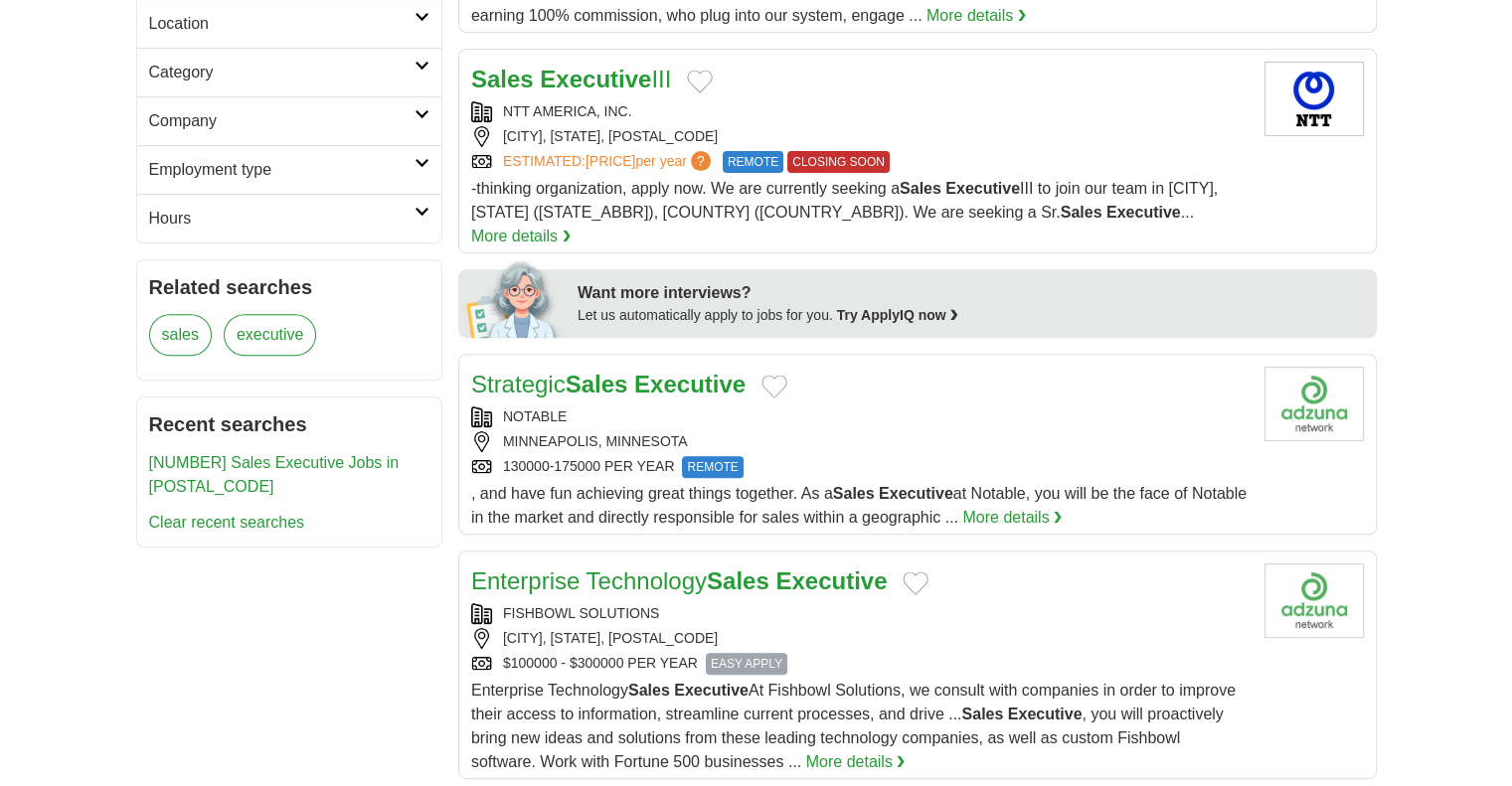 click on "130000-175000 PER YEAR
REMOTE" at bounding box center (860, 467) 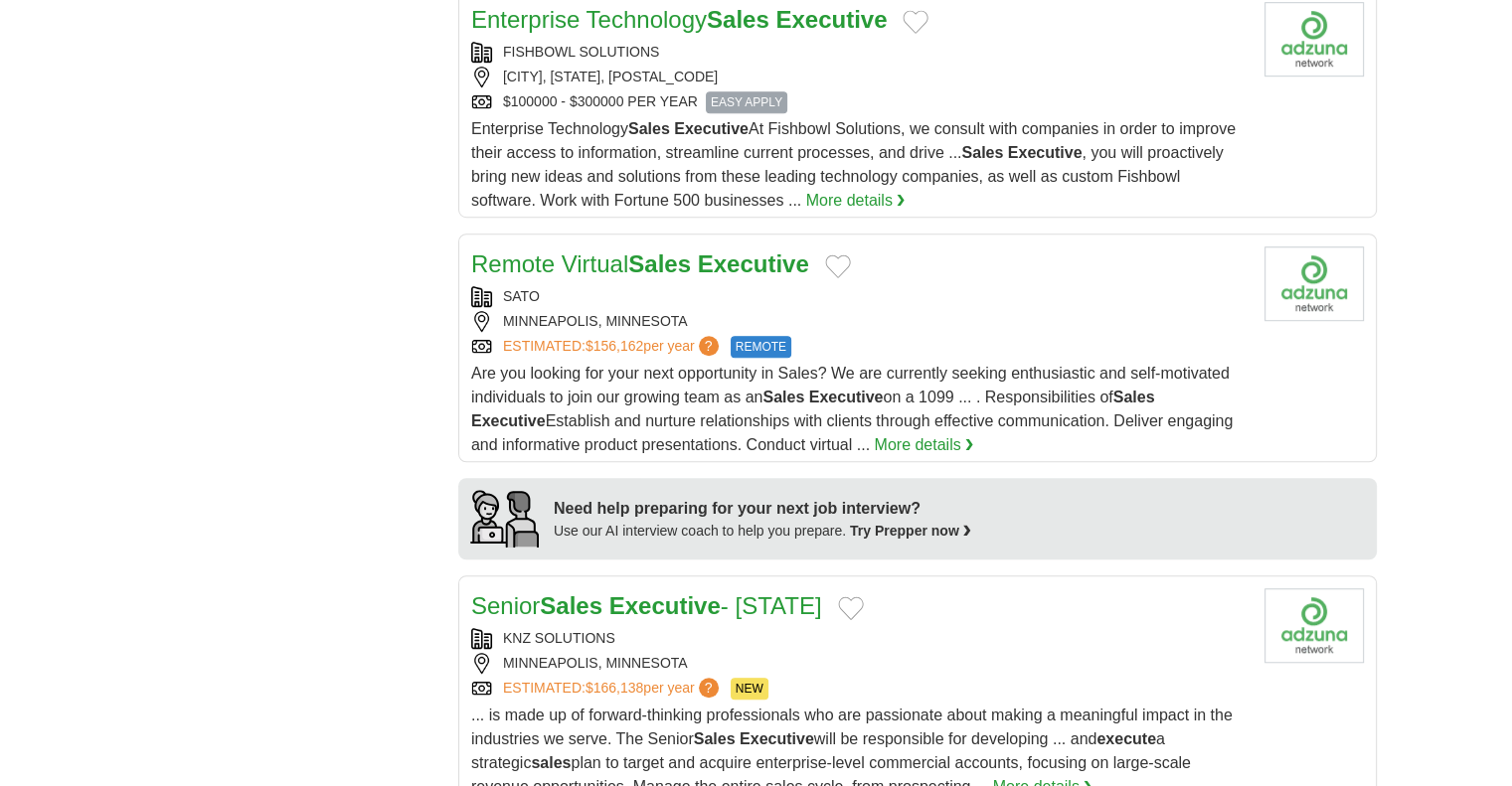 scroll, scrollTop: 1292, scrollLeft: 0, axis: vertical 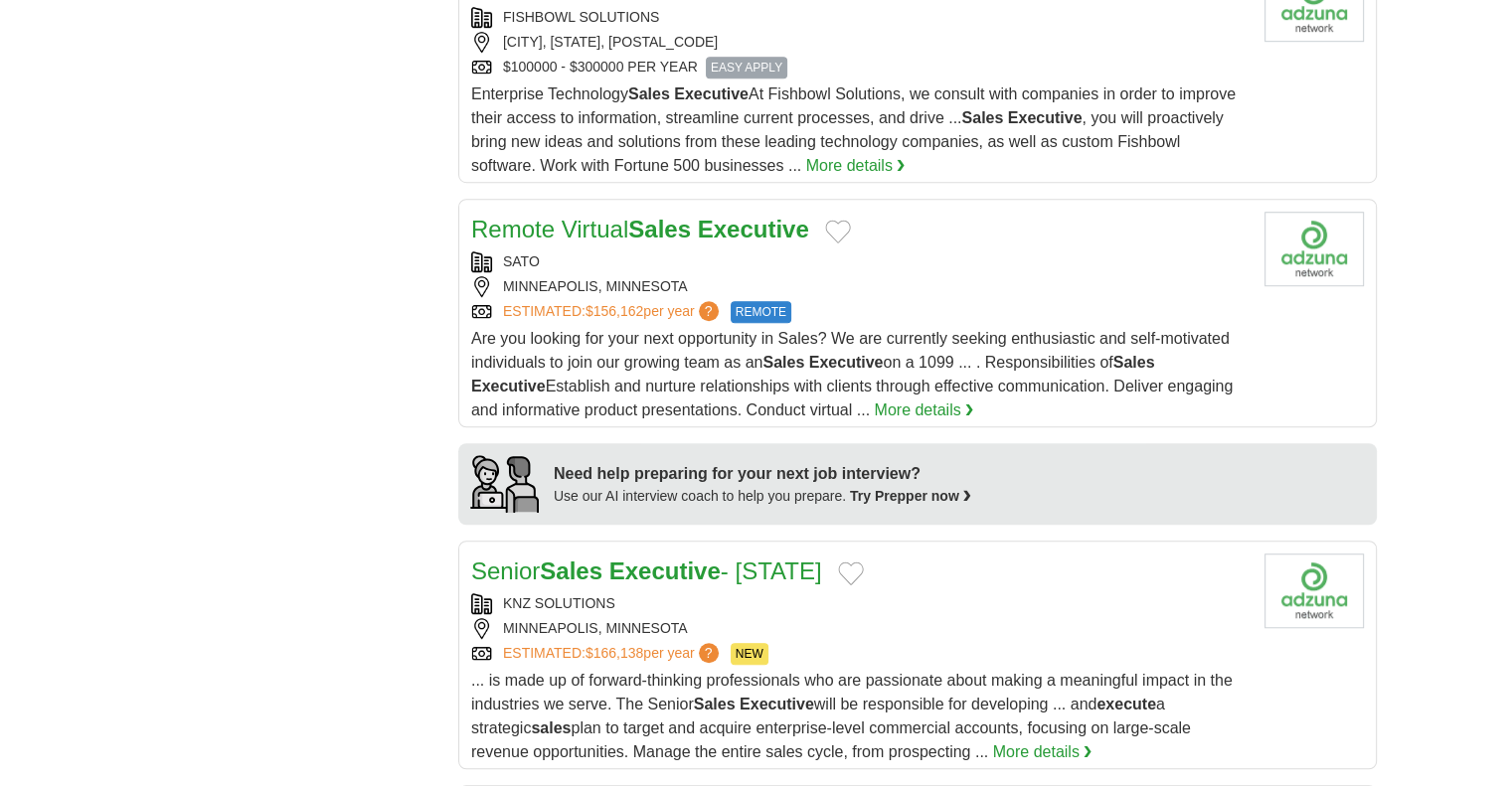 click on "ESTIMATED:
$166,138
per year
?
NEW" at bounding box center (860, 654) 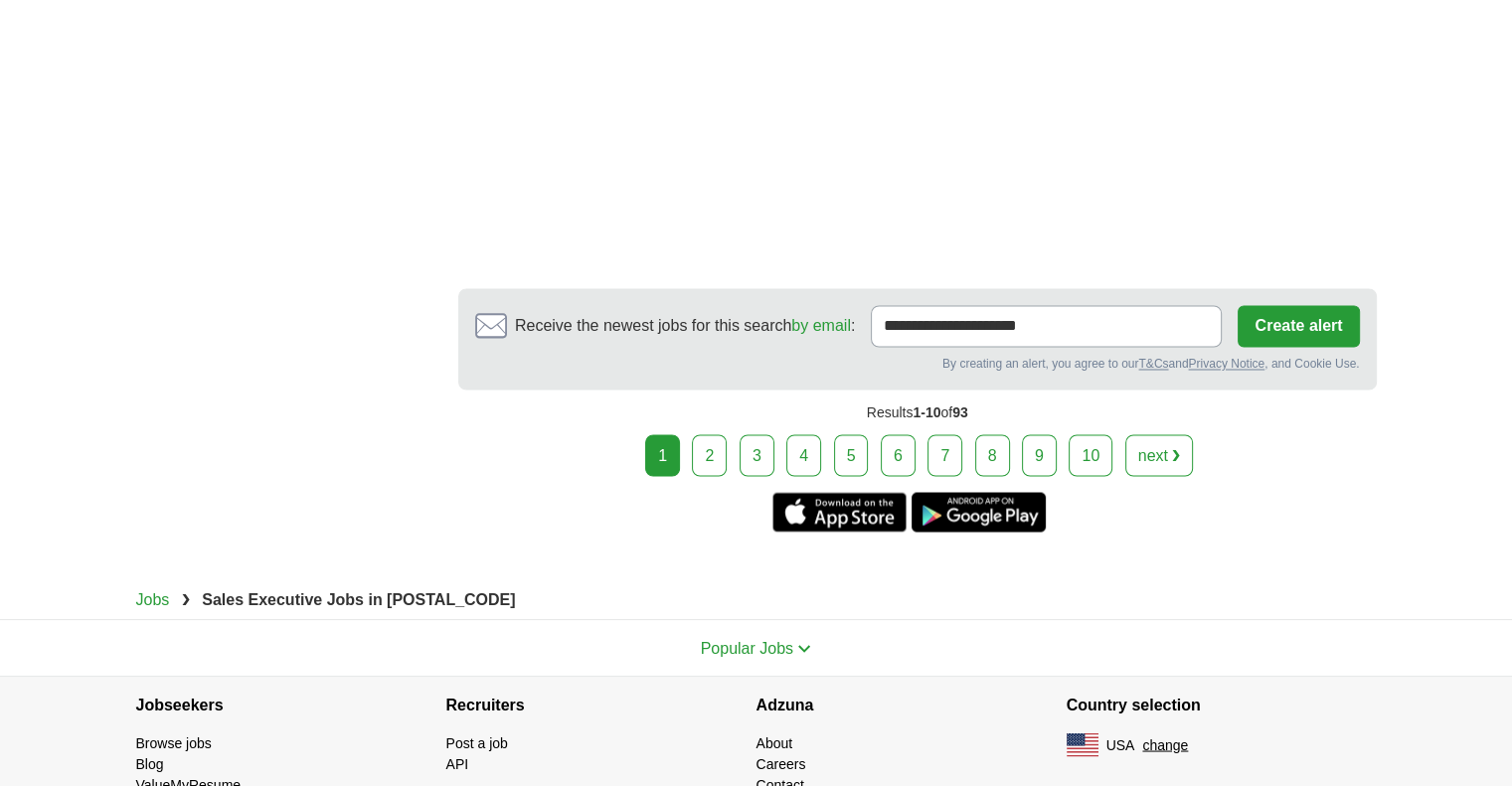 scroll, scrollTop: 3379, scrollLeft: 0, axis: vertical 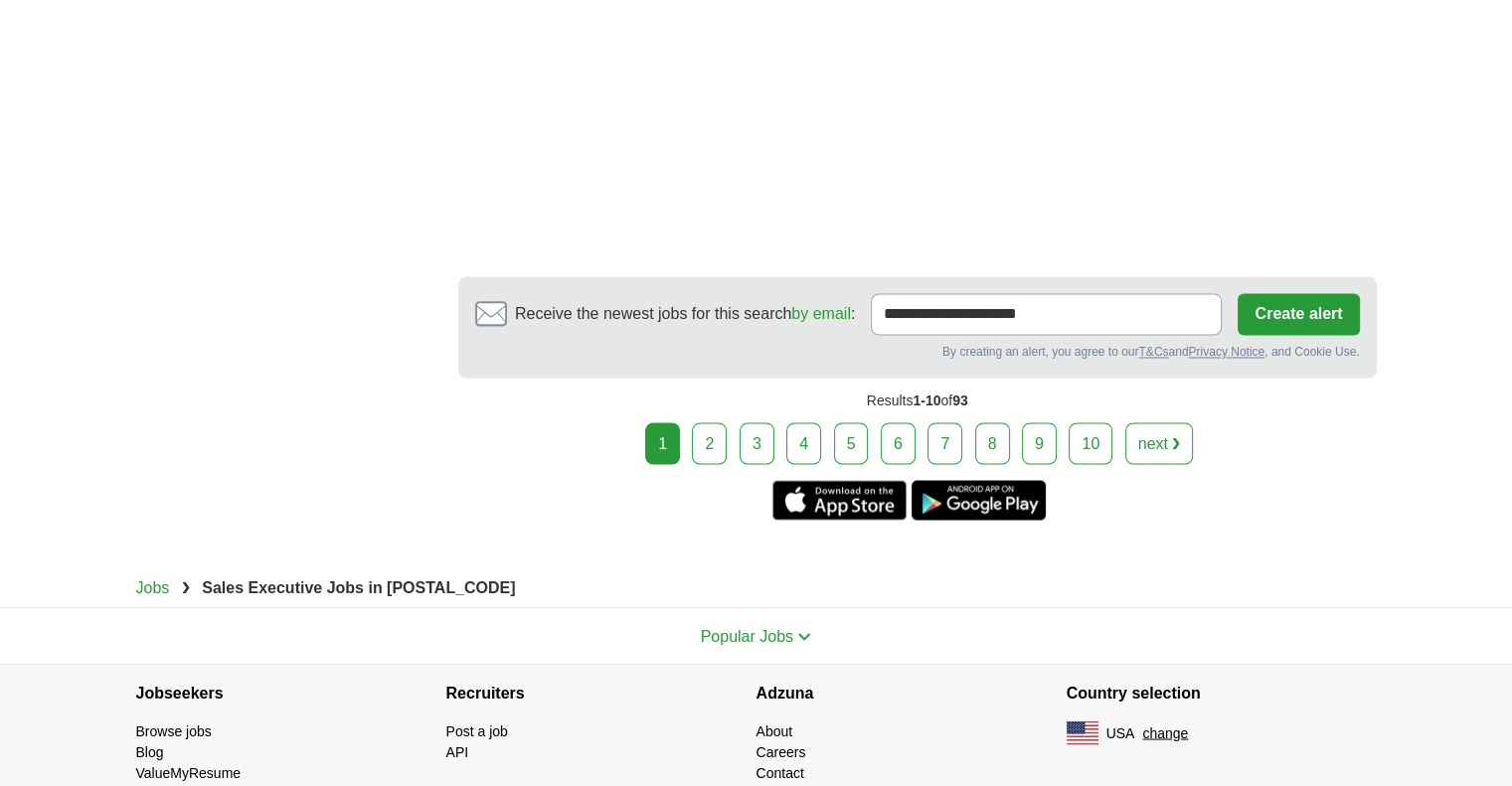 click on "2" at bounding box center (709, 443) 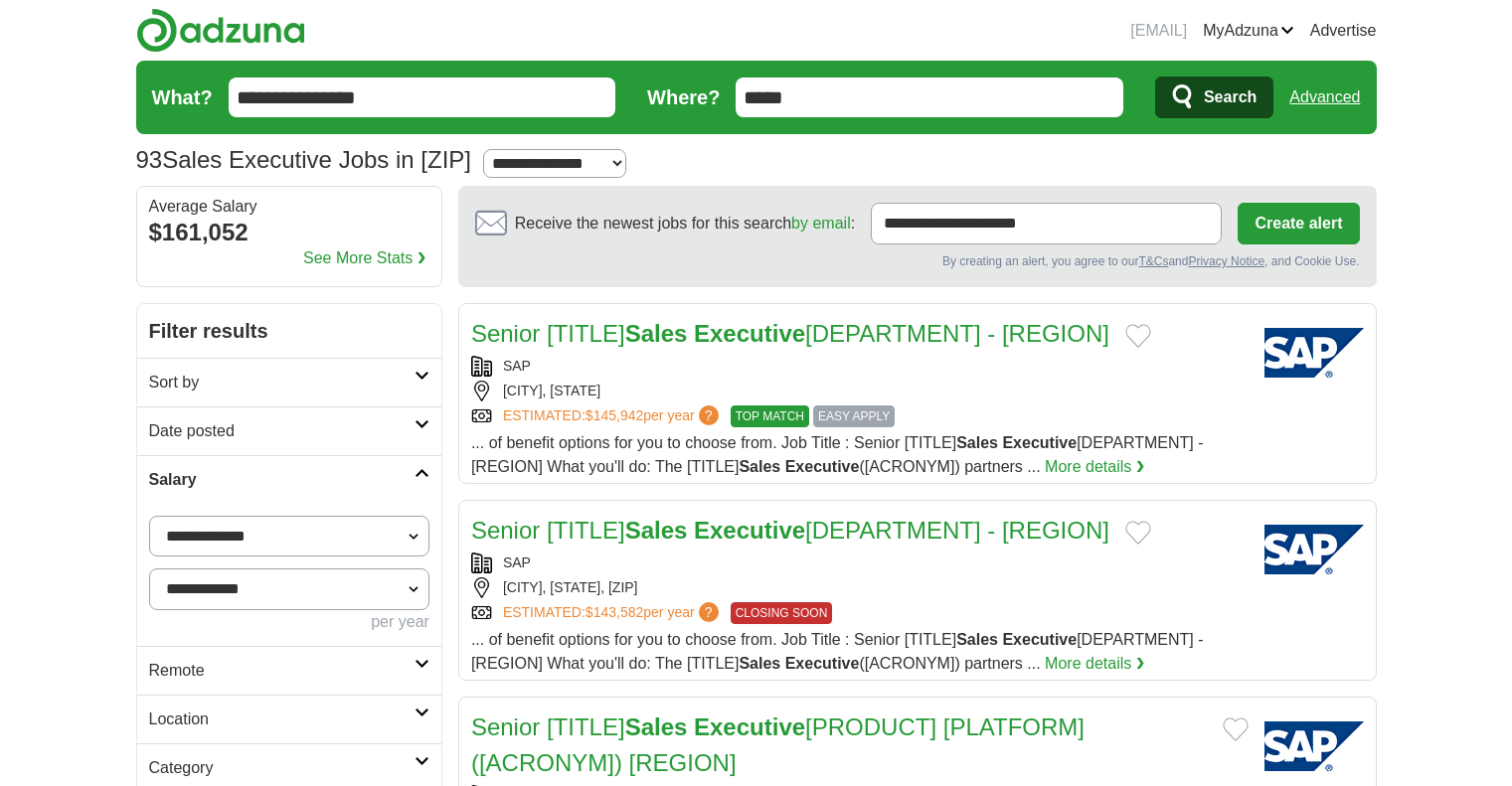 scroll, scrollTop: 0, scrollLeft: 0, axis: both 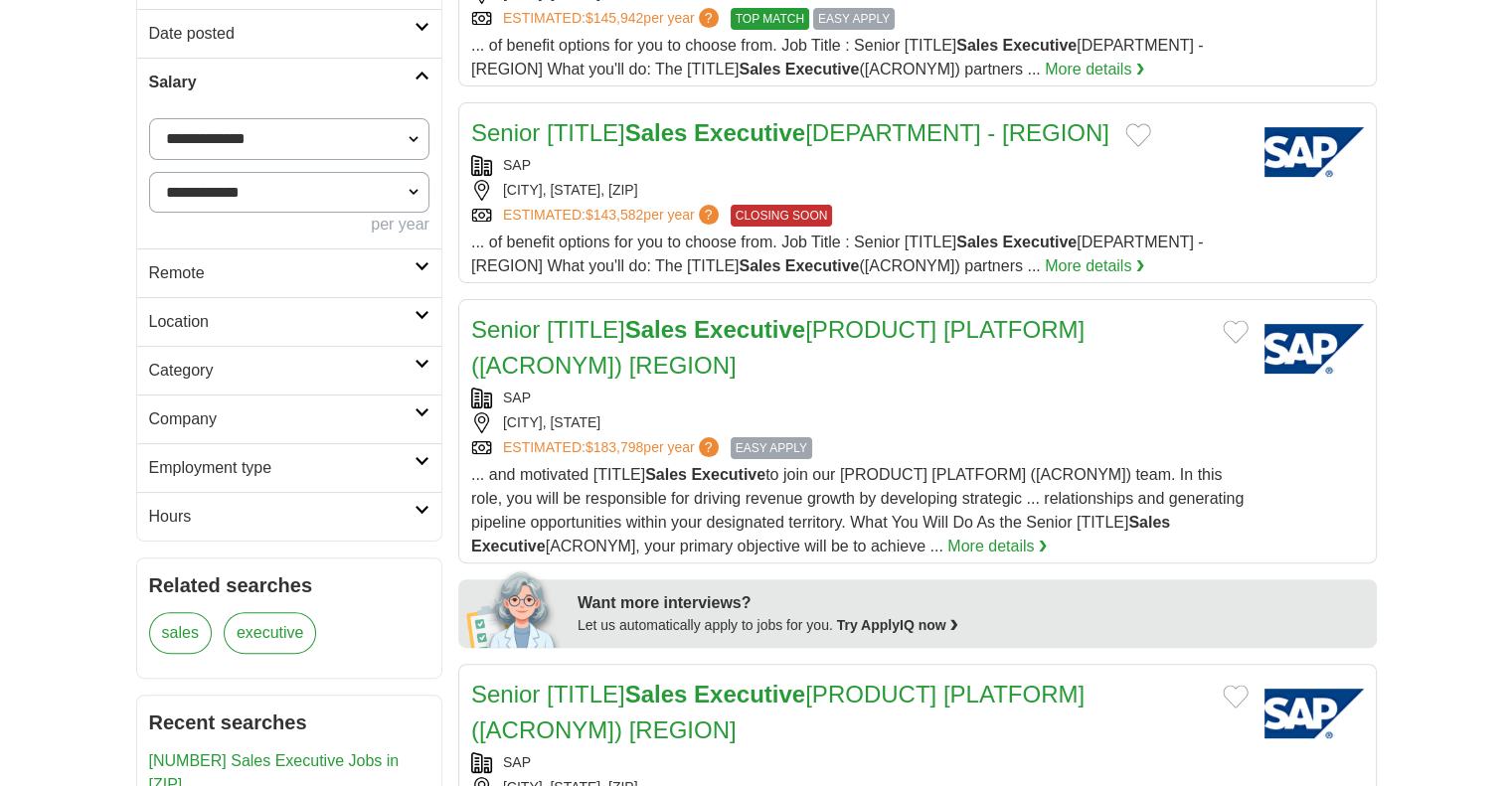 click on "Remote" at bounding box center (289, 272) 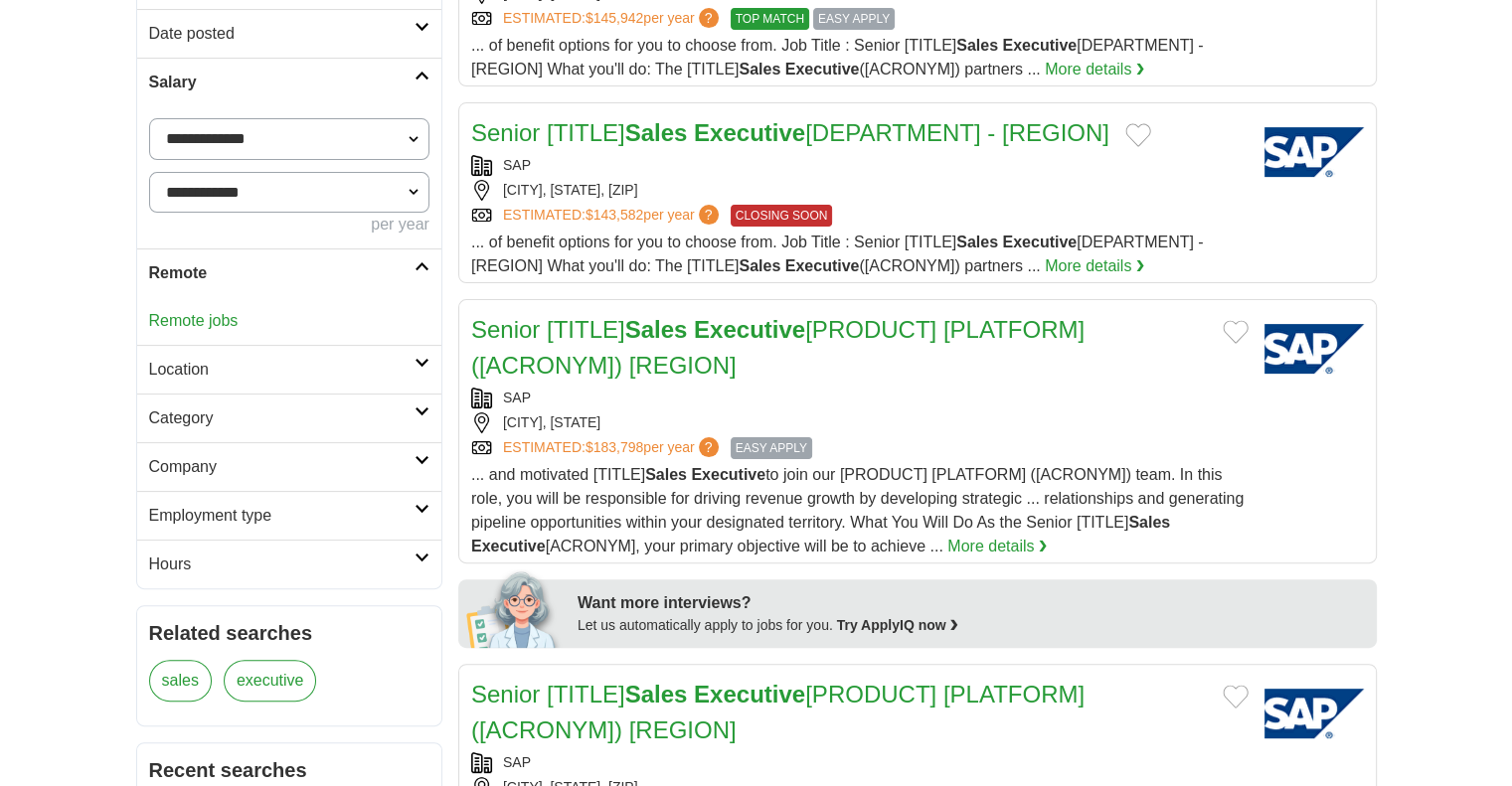 click on "Location" at bounding box center (281, 370) 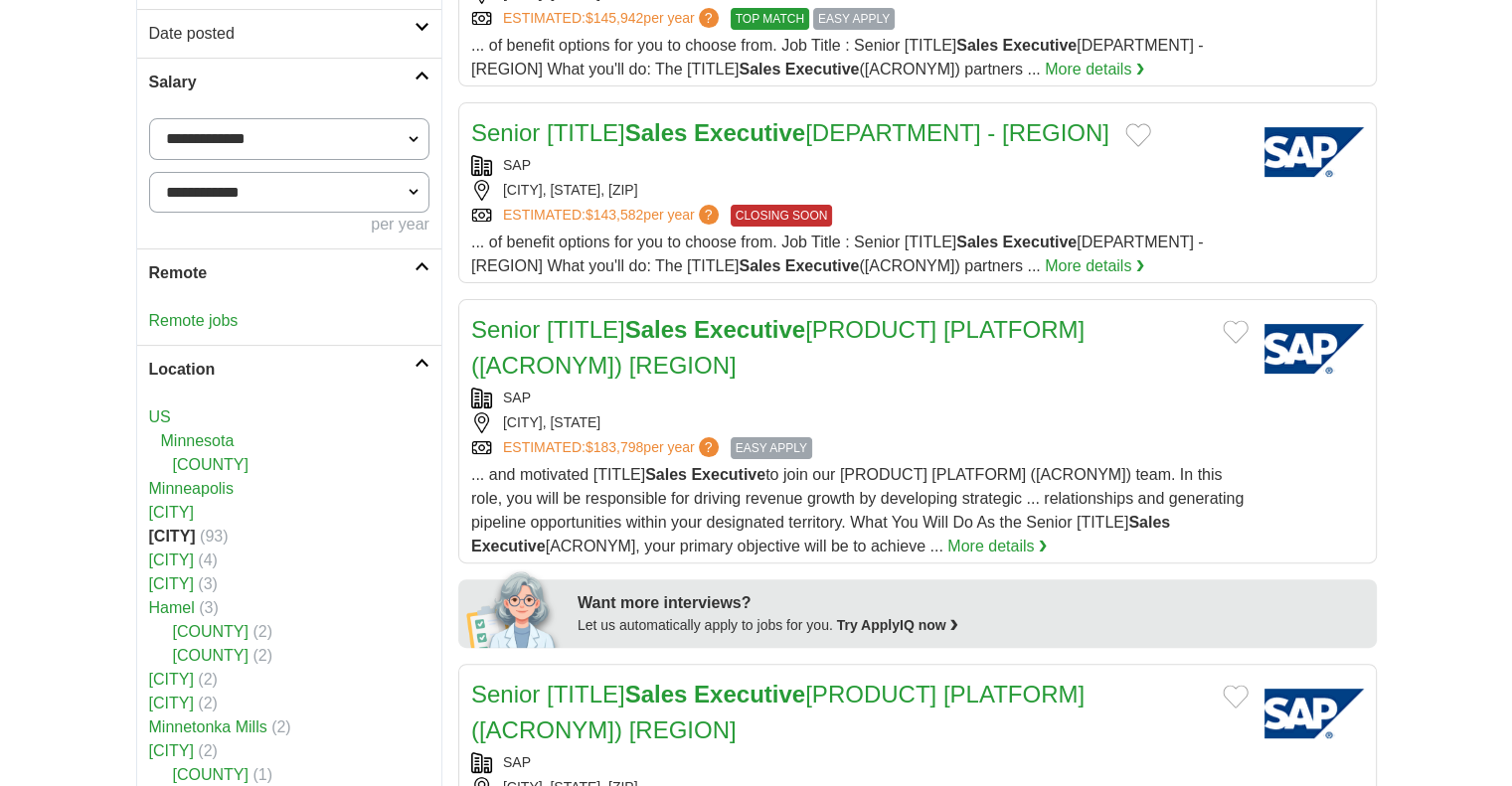 click on "Location" at bounding box center [281, 370] 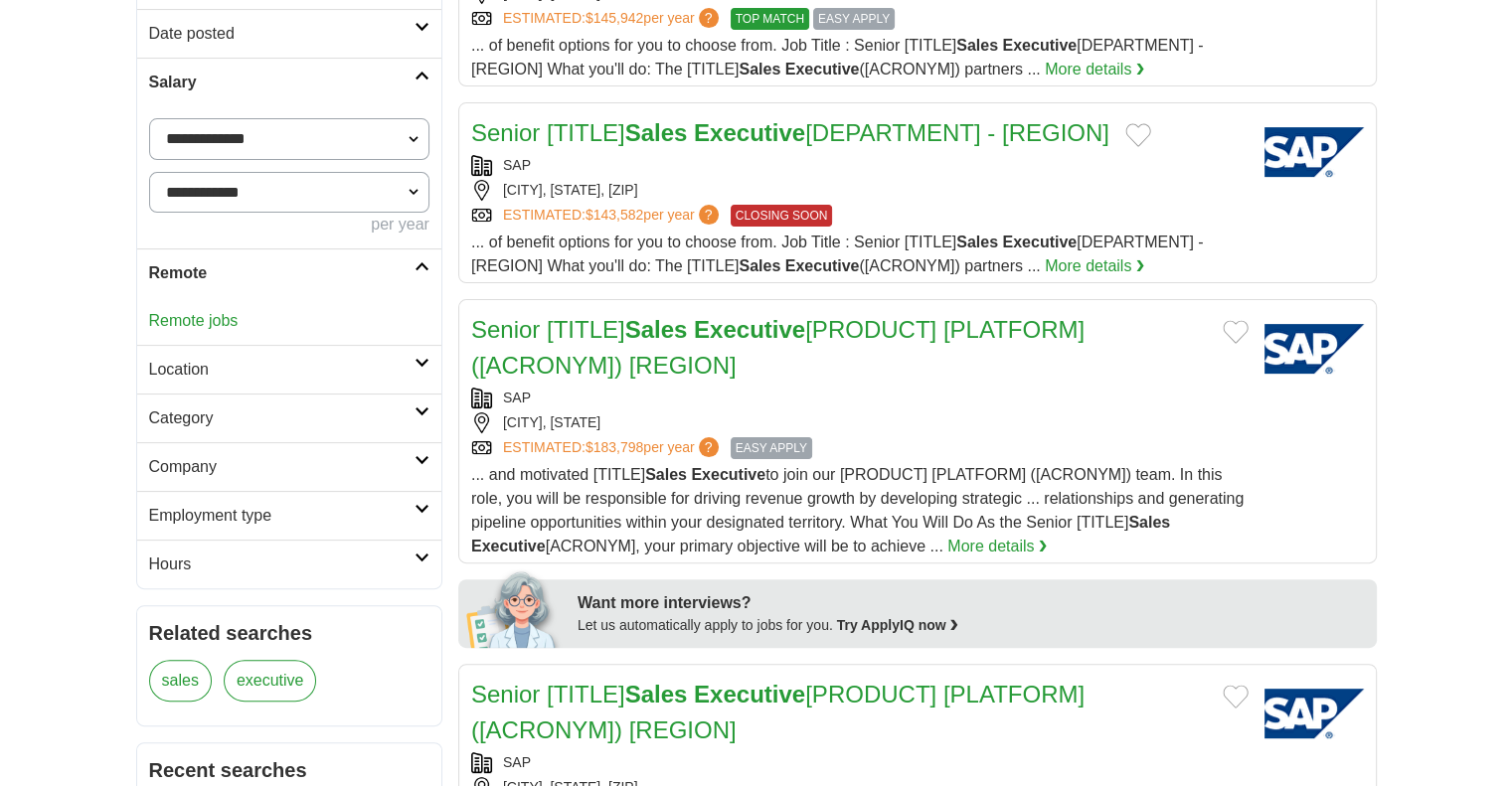 click on "Category" at bounding box center [281, 418] 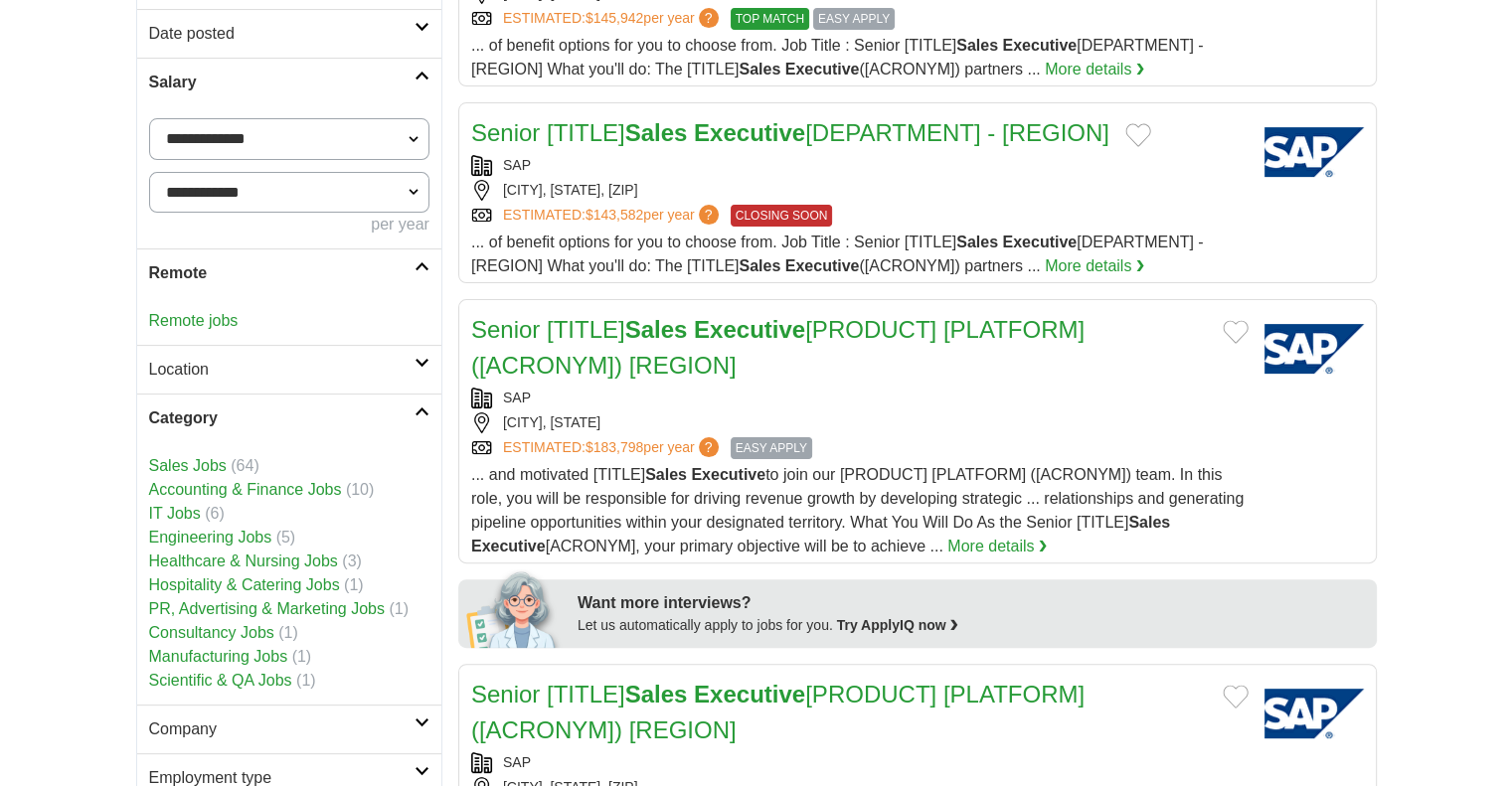scroll, scrollTop: 497, scrollLeft: 0, axis: vertical 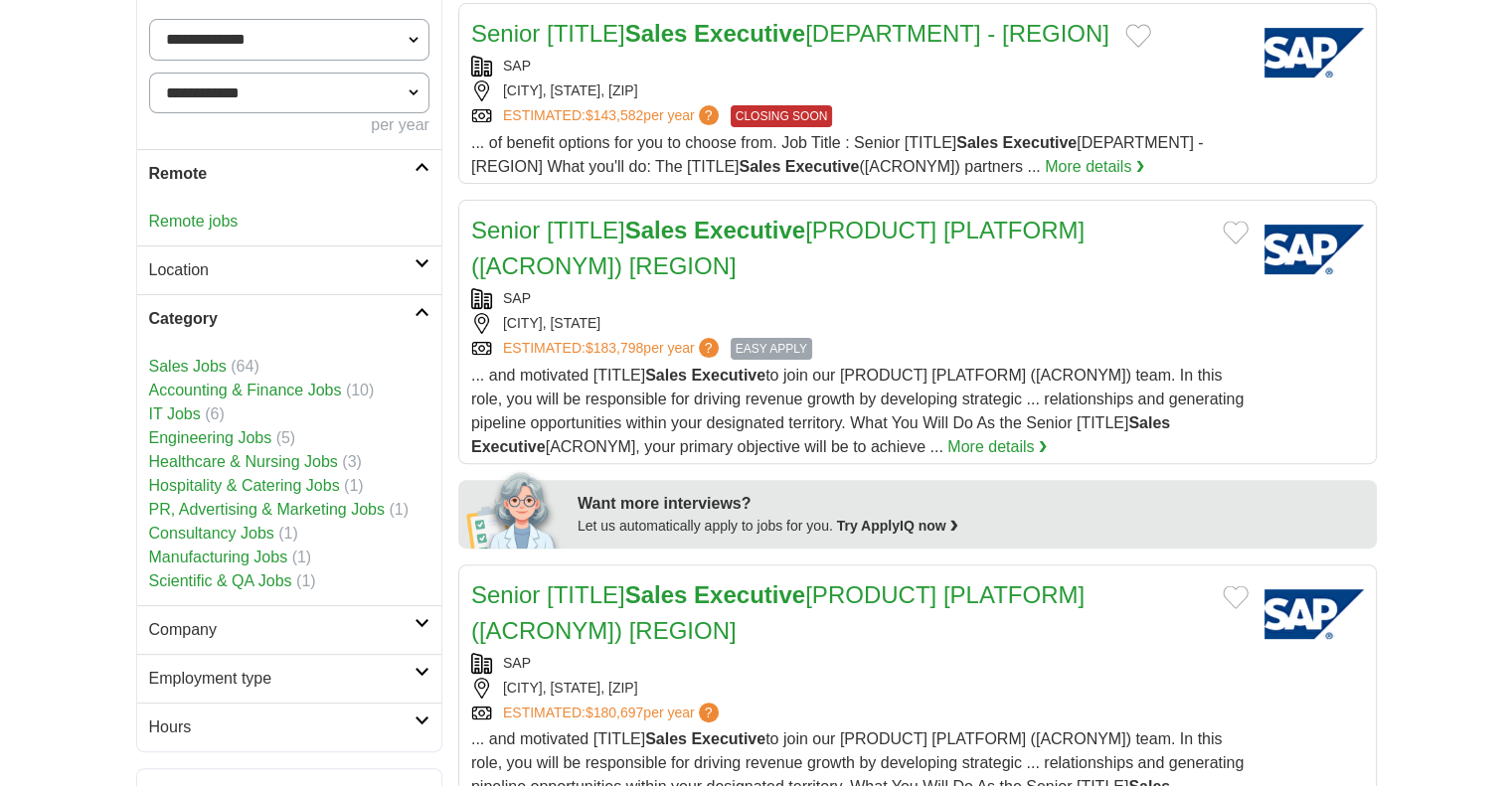 click on "Sales Jobs" at bounding box center [188, 366] 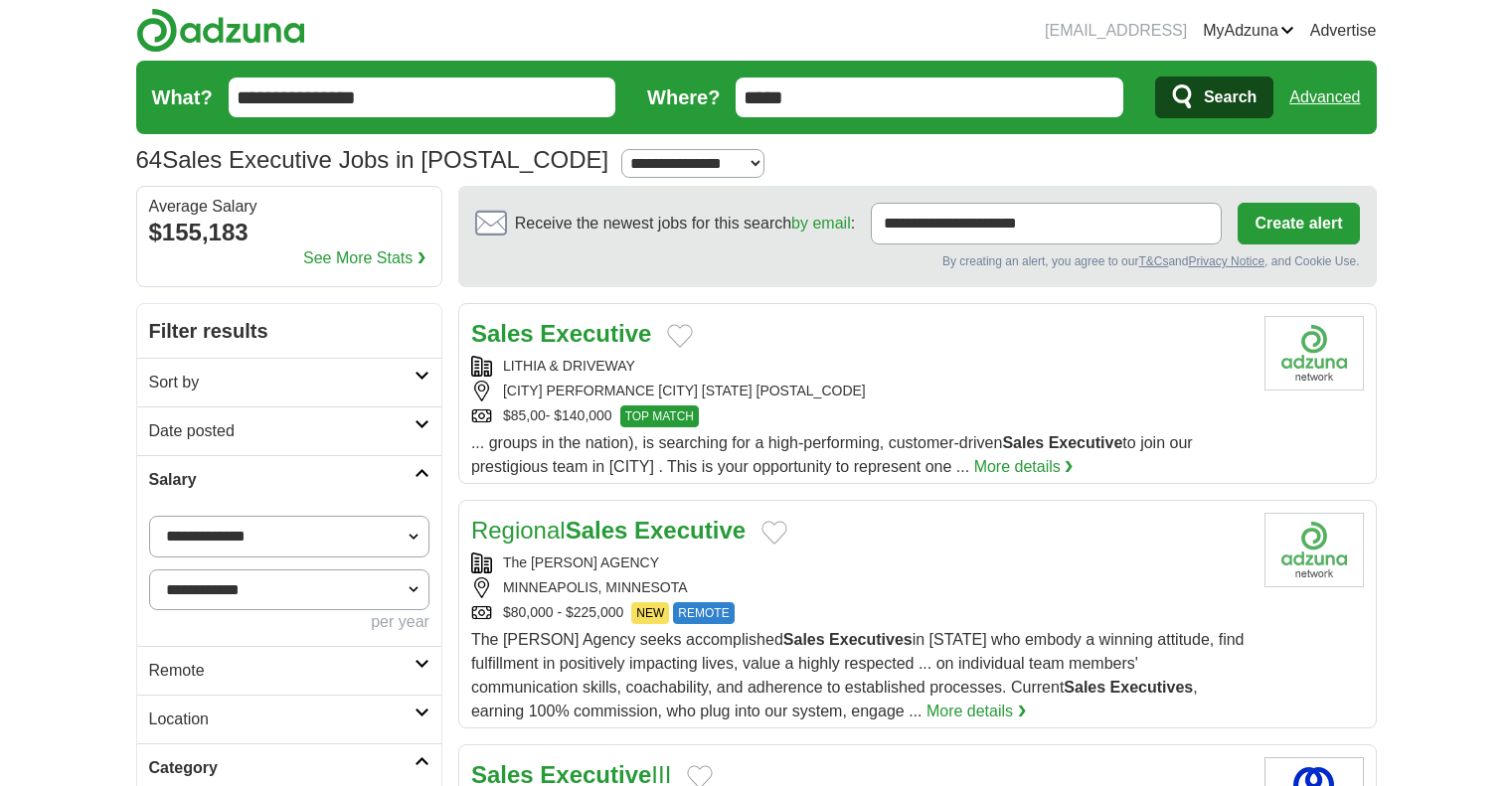 scroll, scrollTop: 0, scrollLeft: 0, axis: both 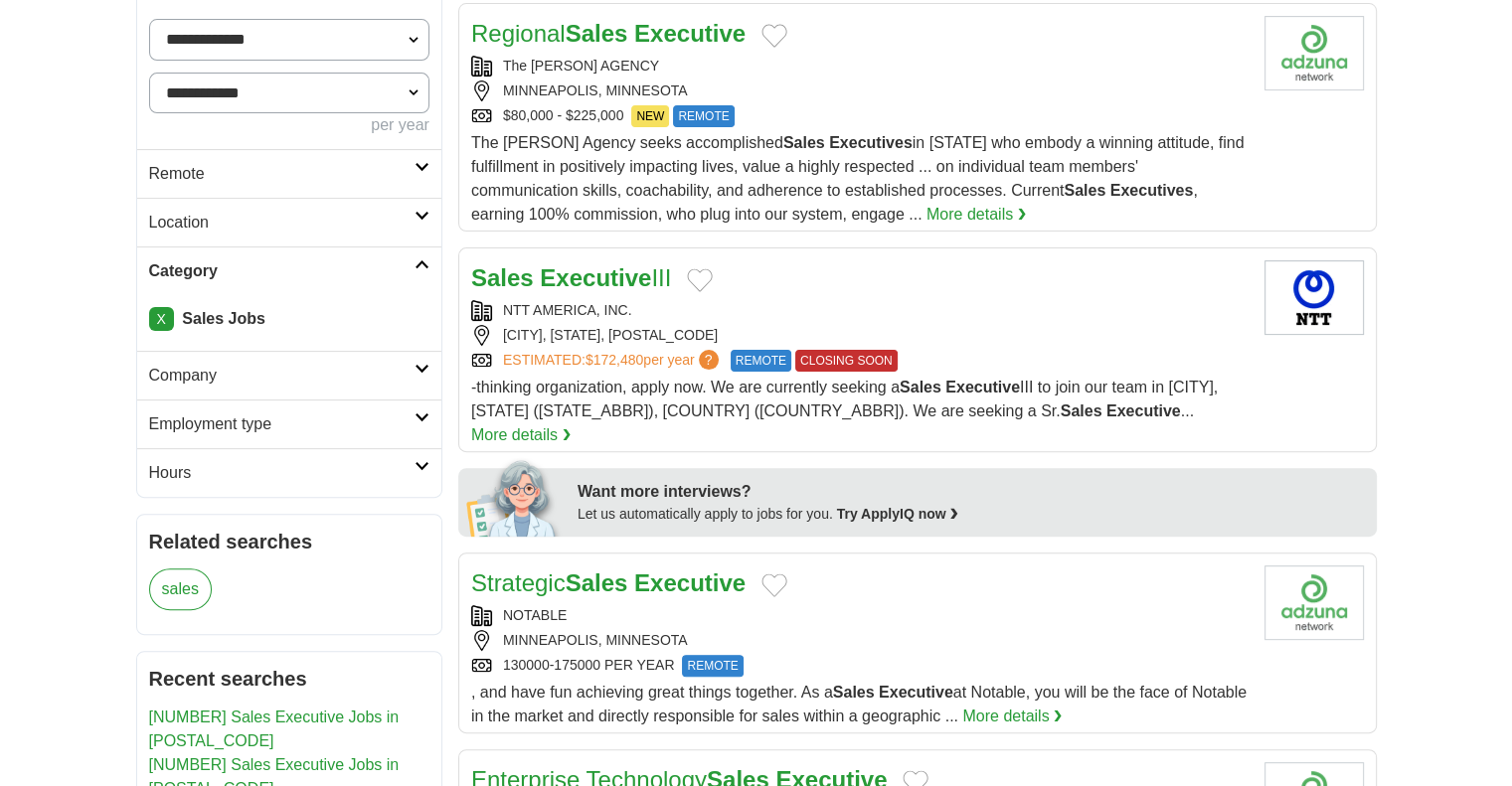 click on "Employment type" at bounding box center [281, 424] 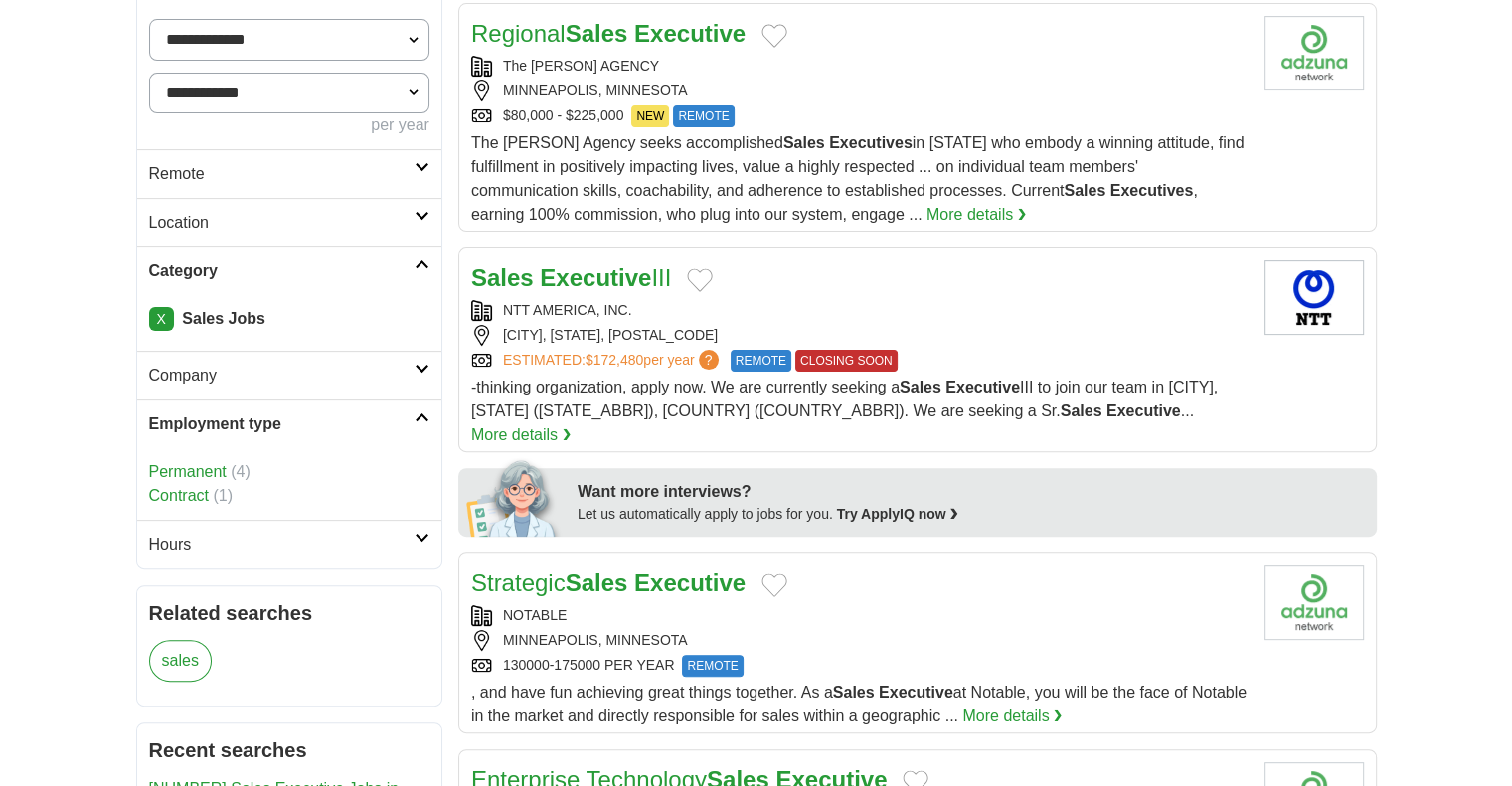 click on "Permanent" at bounding box center [188, 471] 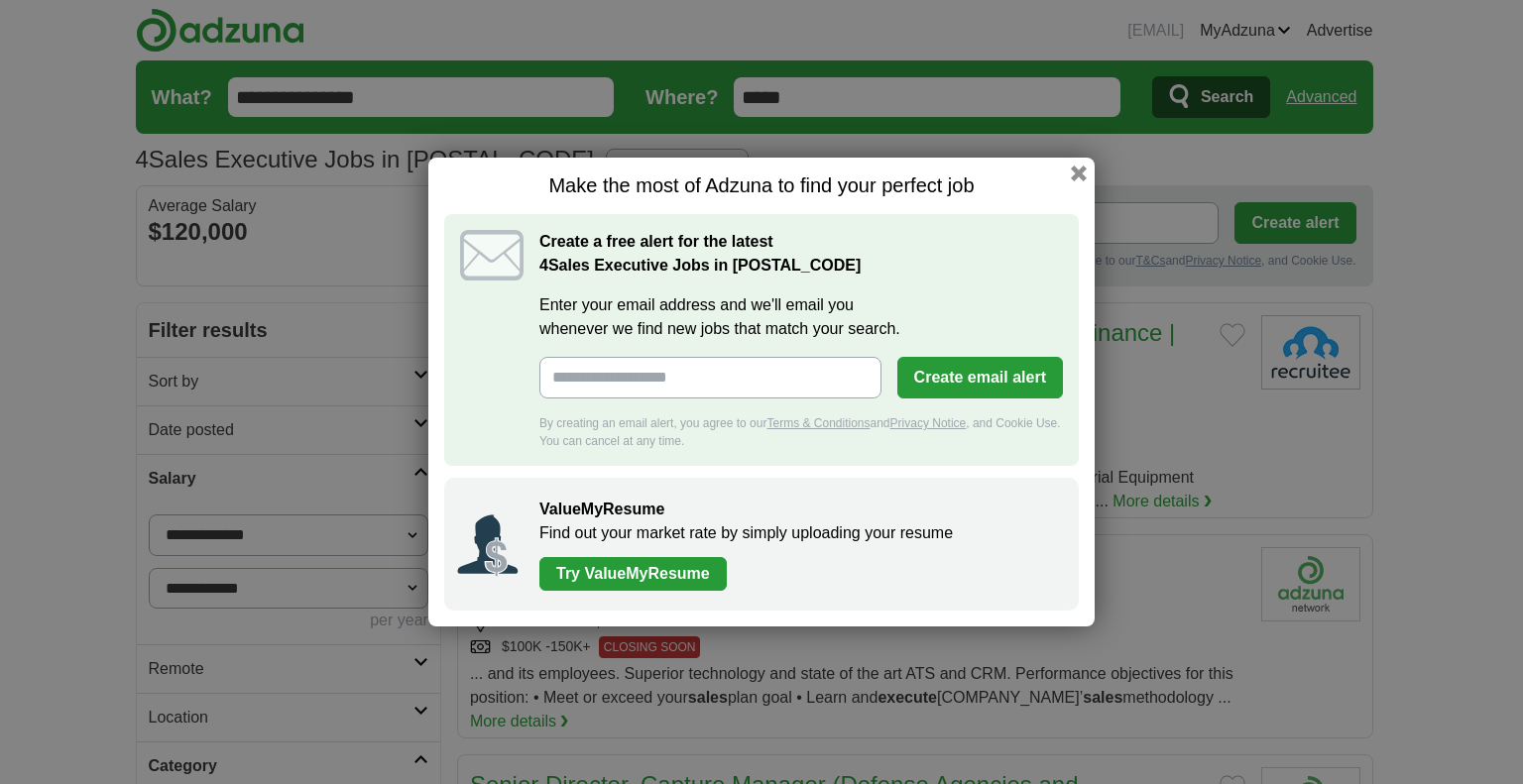 scroll, scrollTop: 0, scrollLeft: 0, axis: both 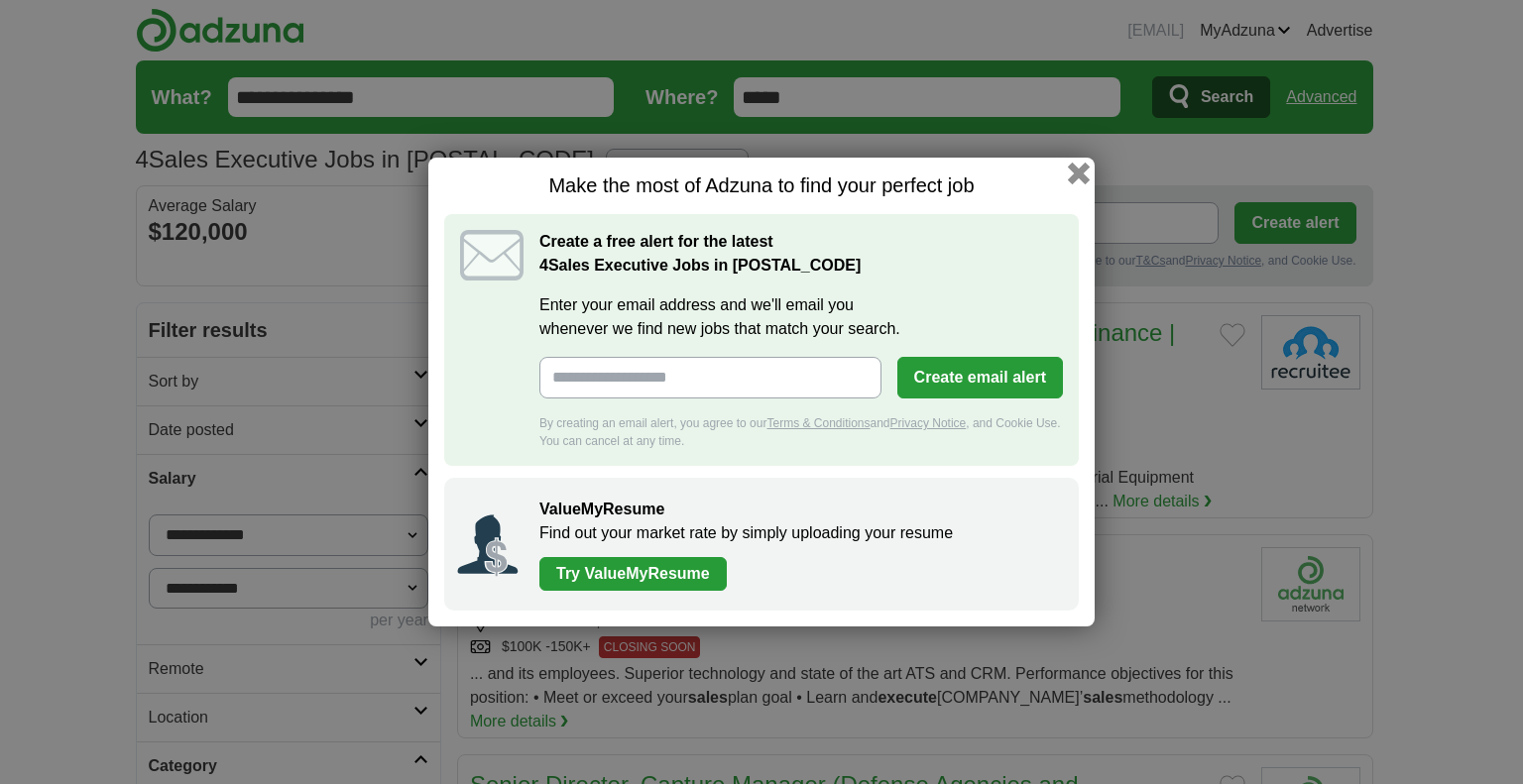 click at bounding box center [1079, 173] 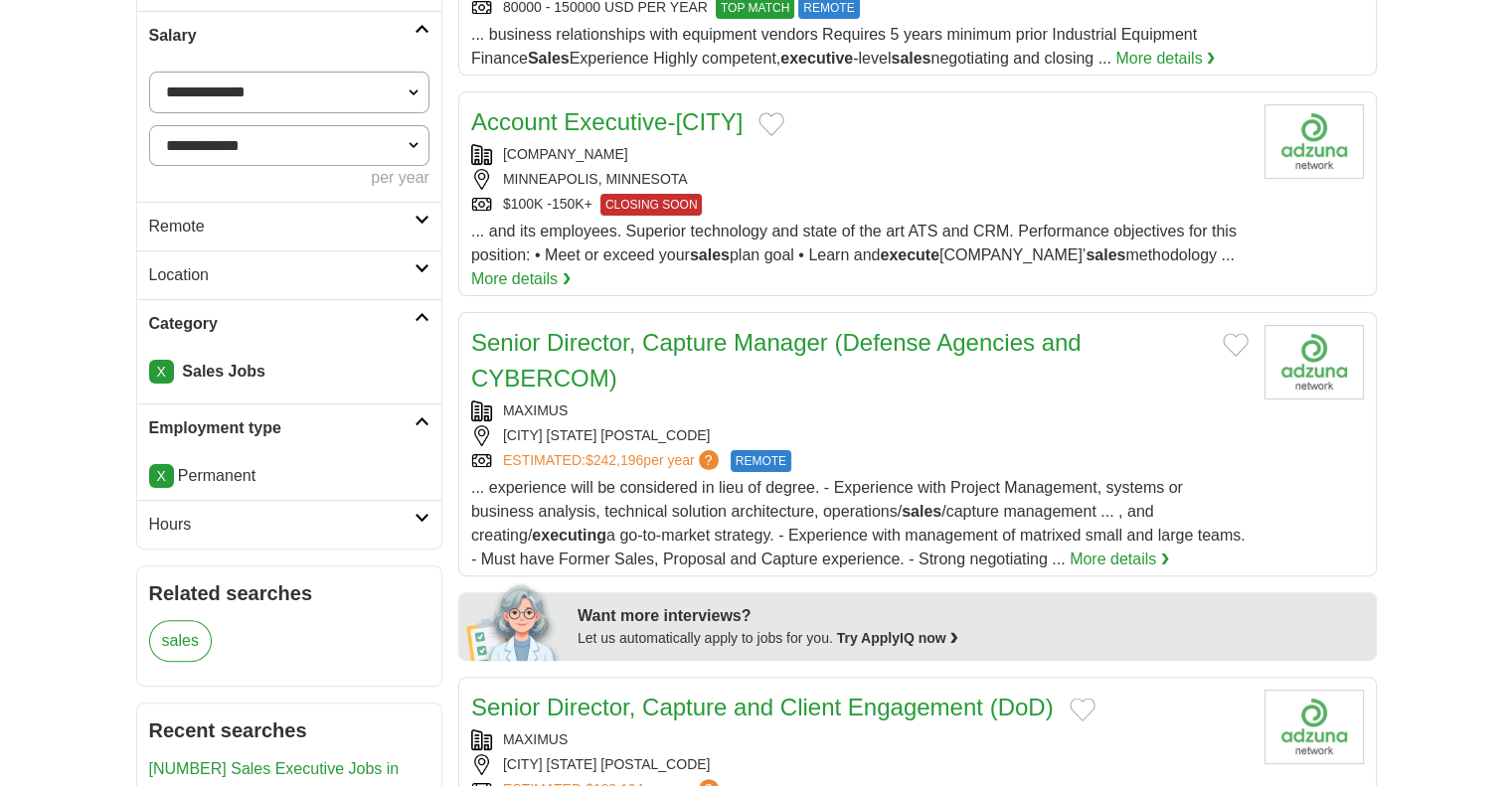 scroll, scrollTop: 0, scrollLeft: 0, axis: both 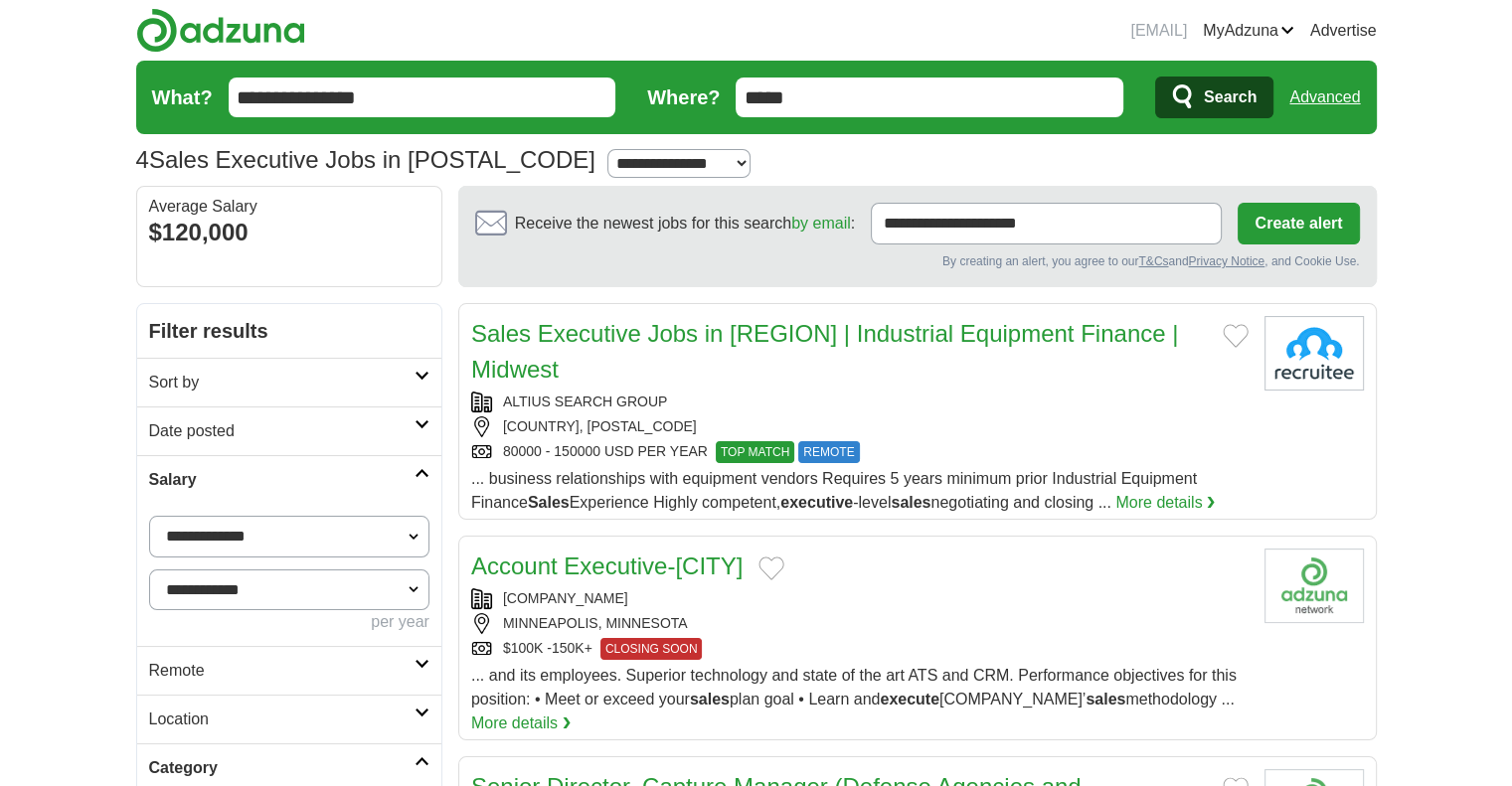 click on "**********" at bounding box center (289, 537) 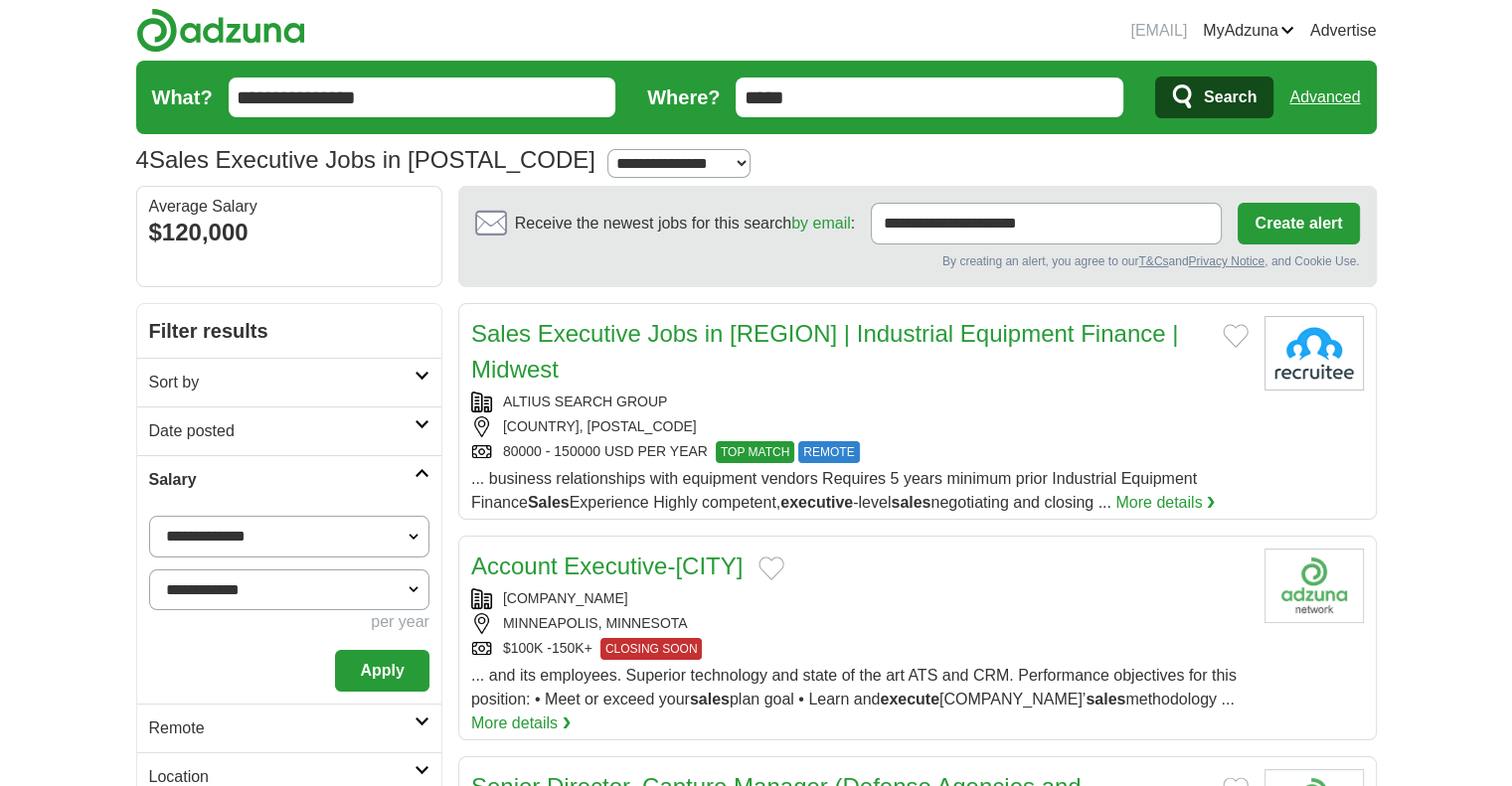 click on "Apply" at bounding box center (382, 671) 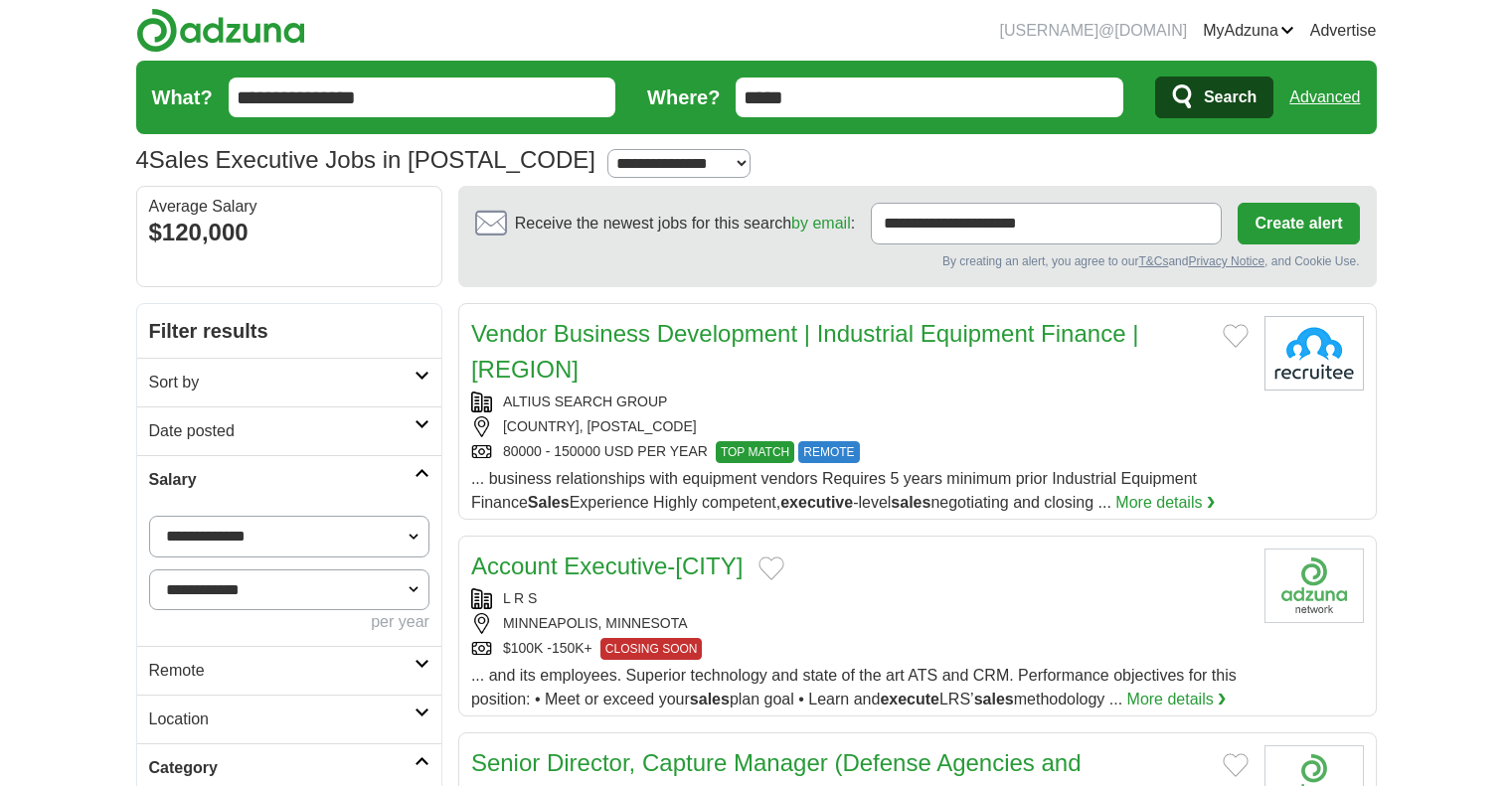 scroll, scrollTop: 0, scrollLeft: 0, axis: both 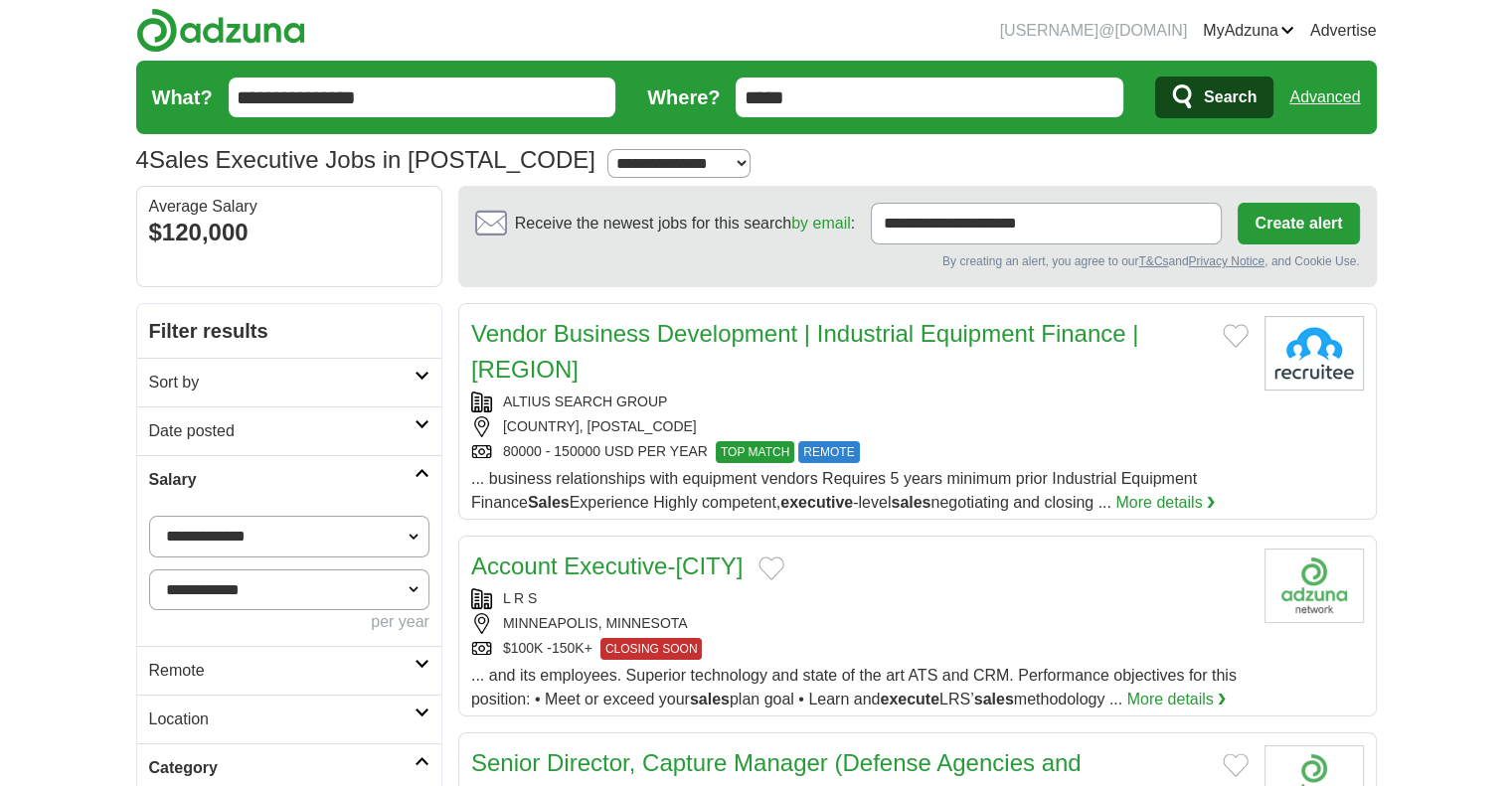 click at bounding box center (221, 30) 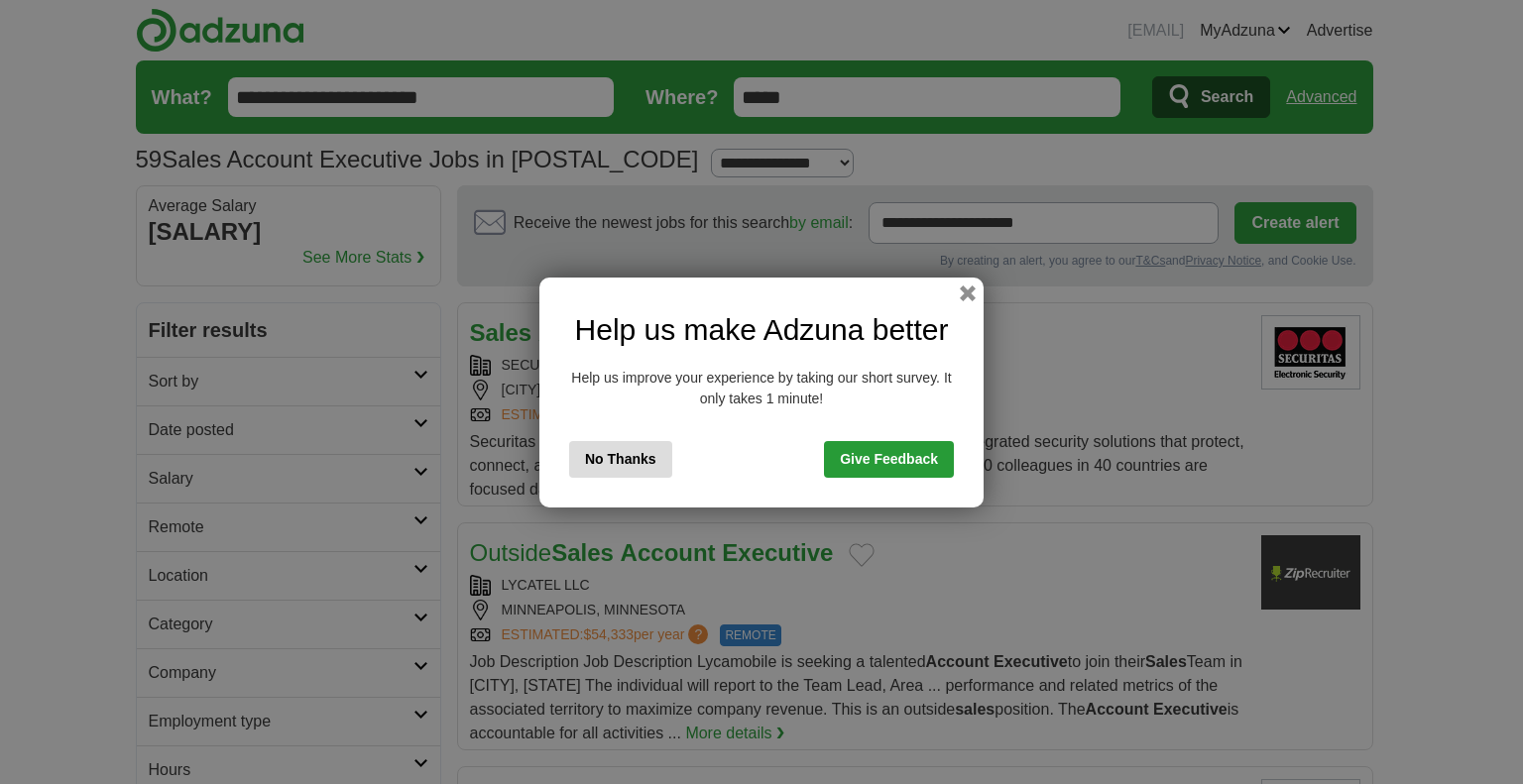 scroll, scrollTop: 0, scrollLeft: 0, axis: both 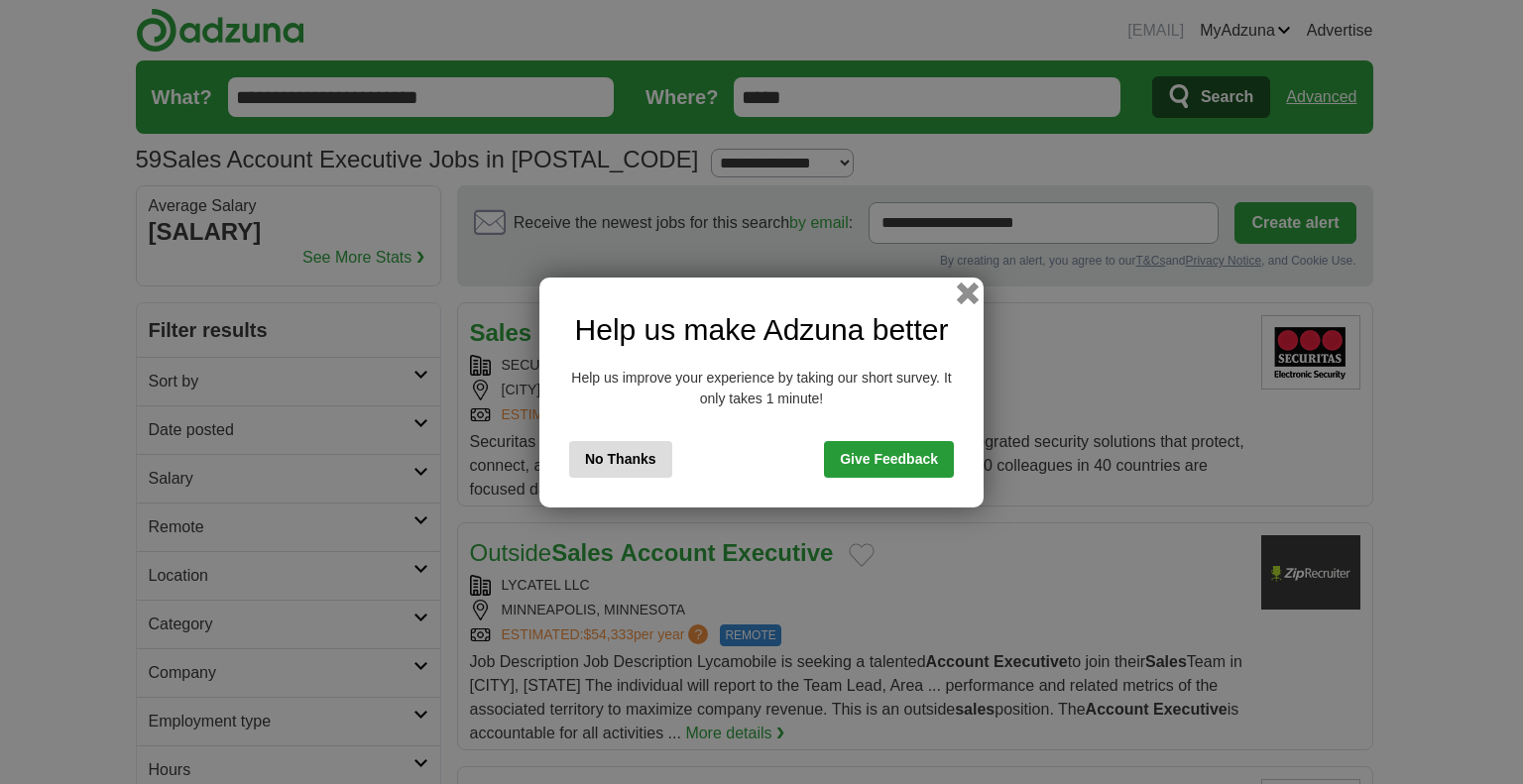 click at bounding box center (968, 292) 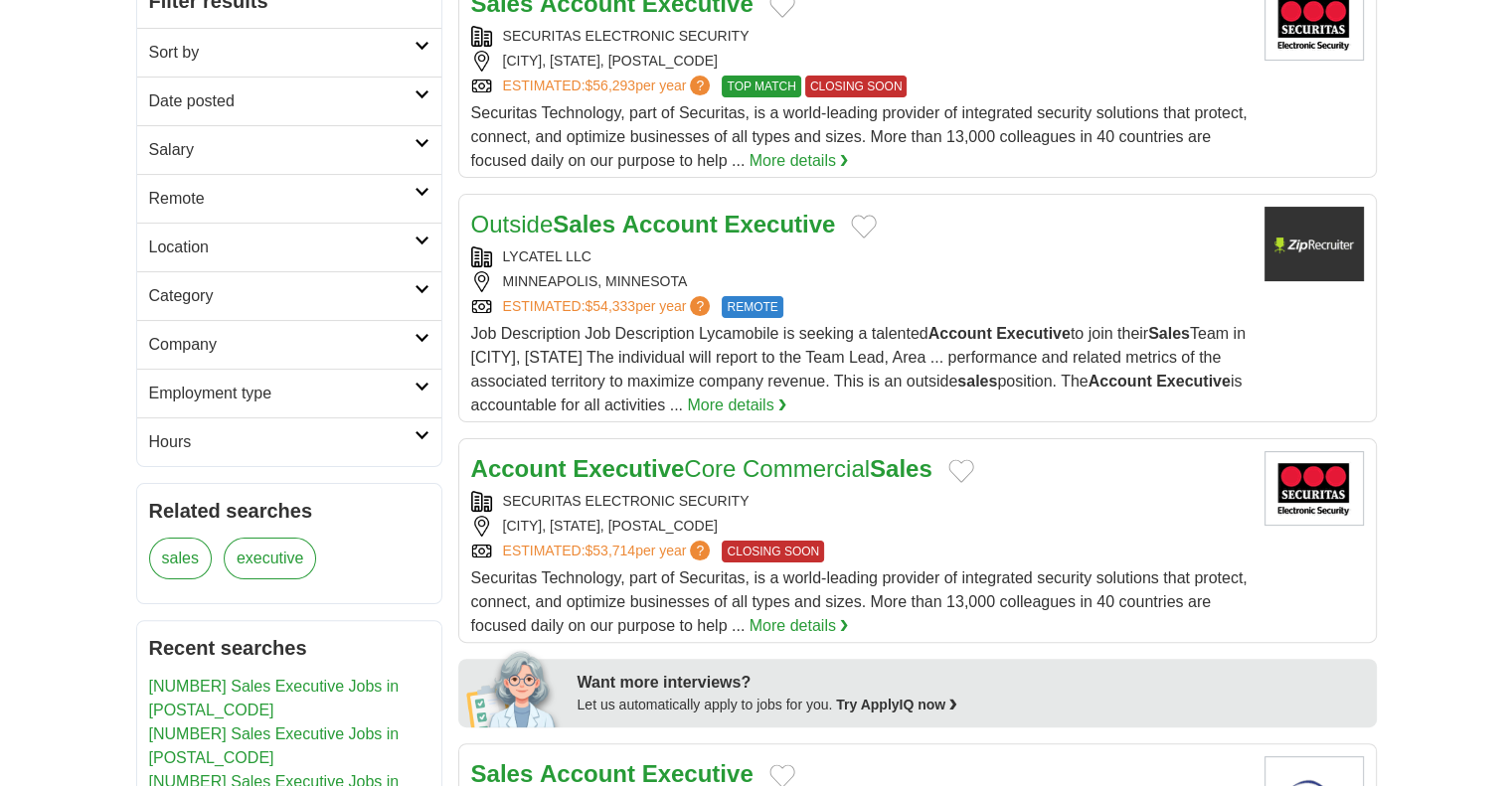 scroll, scrollTop: 0, scrollLeft: 0, axis: both 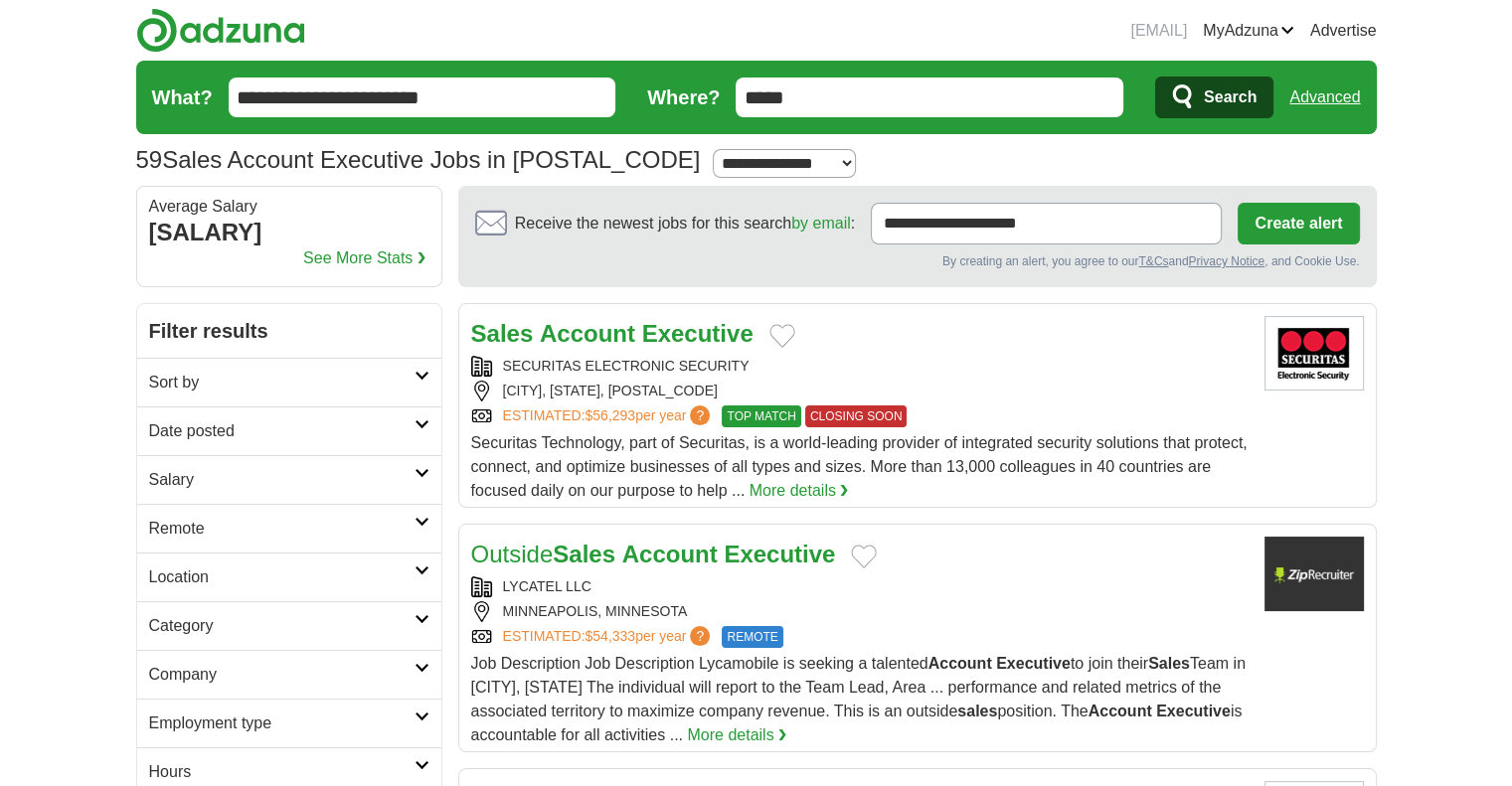 click on "See More Stats ❯" at bounding box center [364, 258] 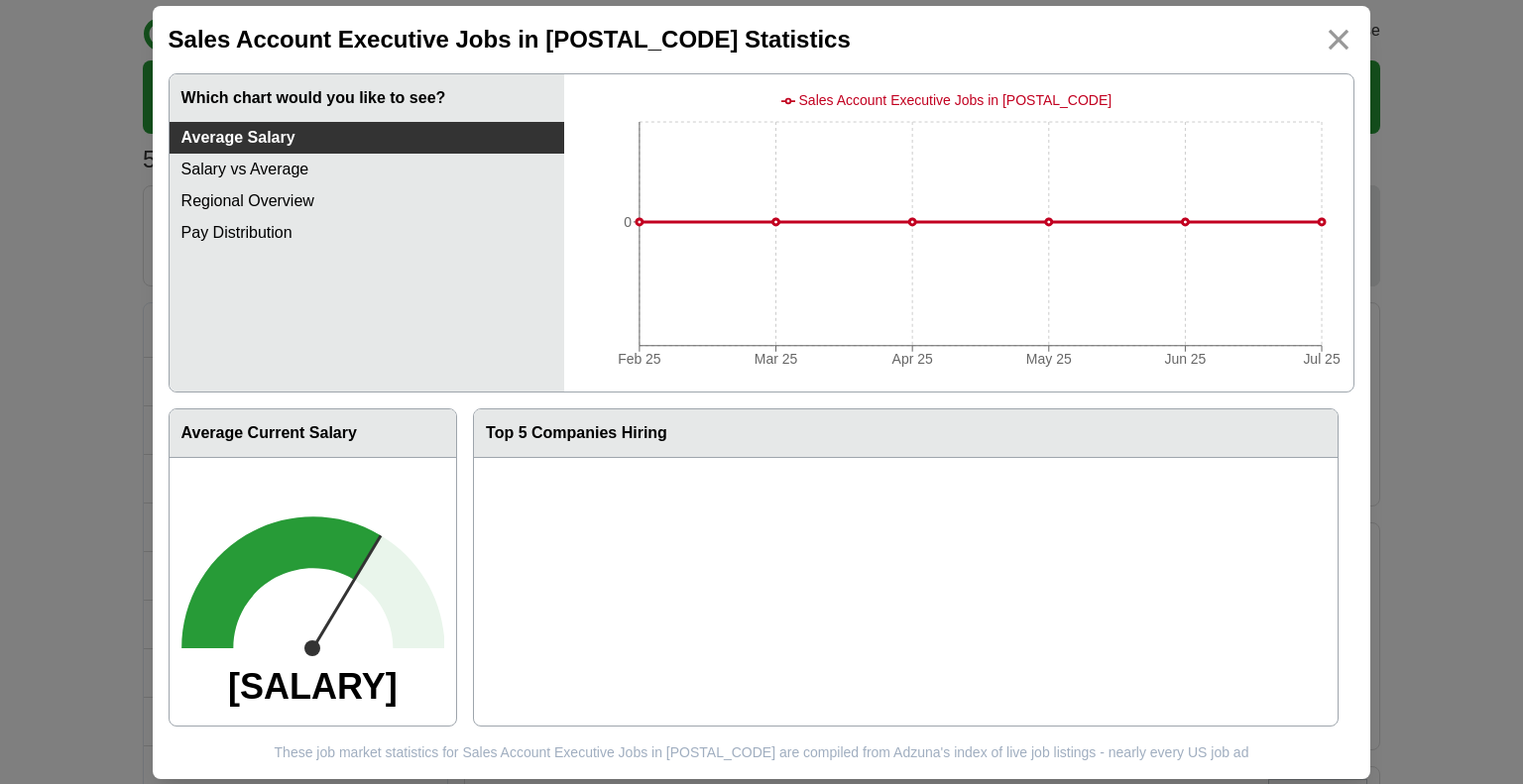 click at bounding box center [1339, 40] 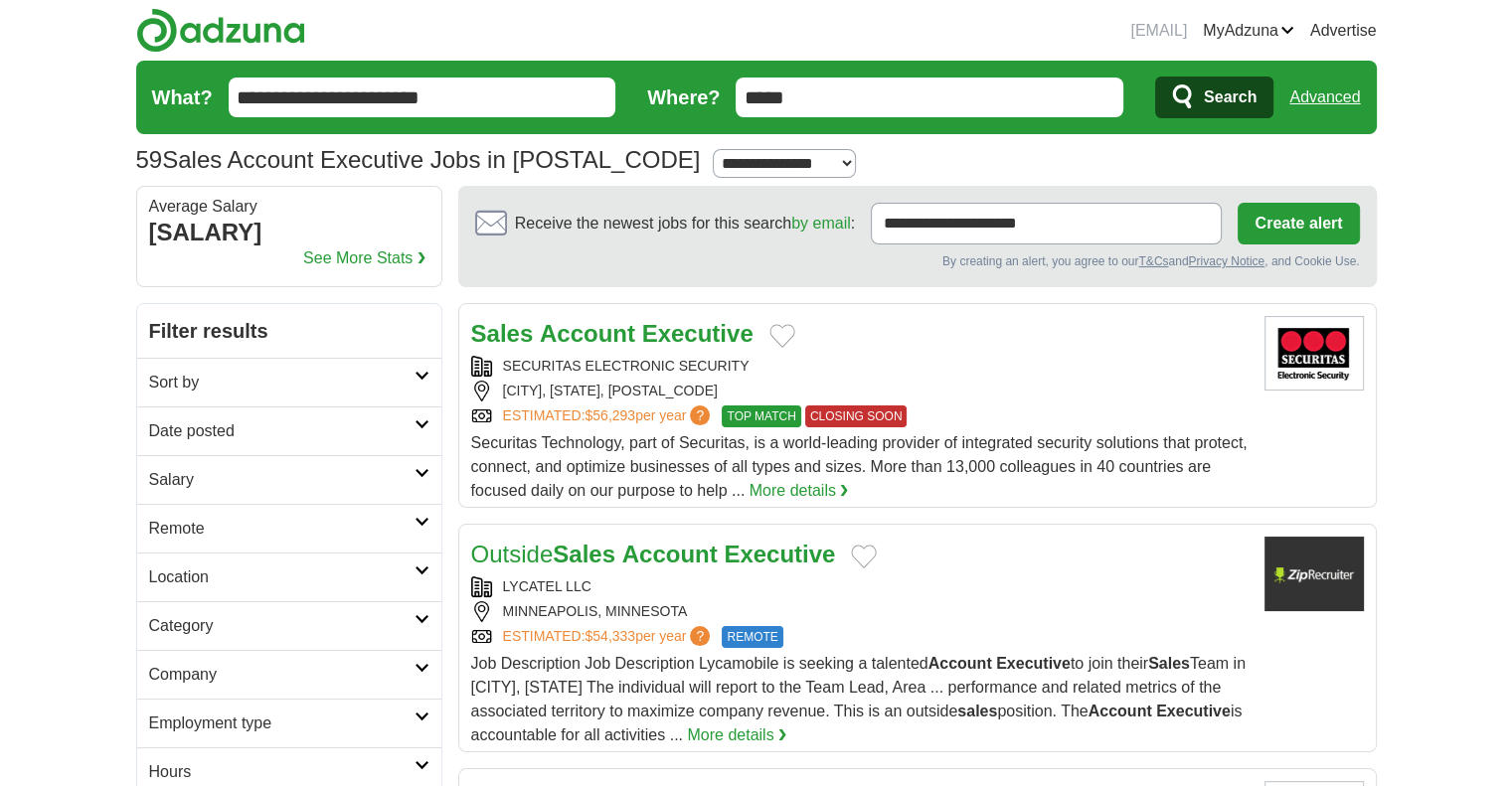 click on "Advanced" at bounding box center [1324, 97] 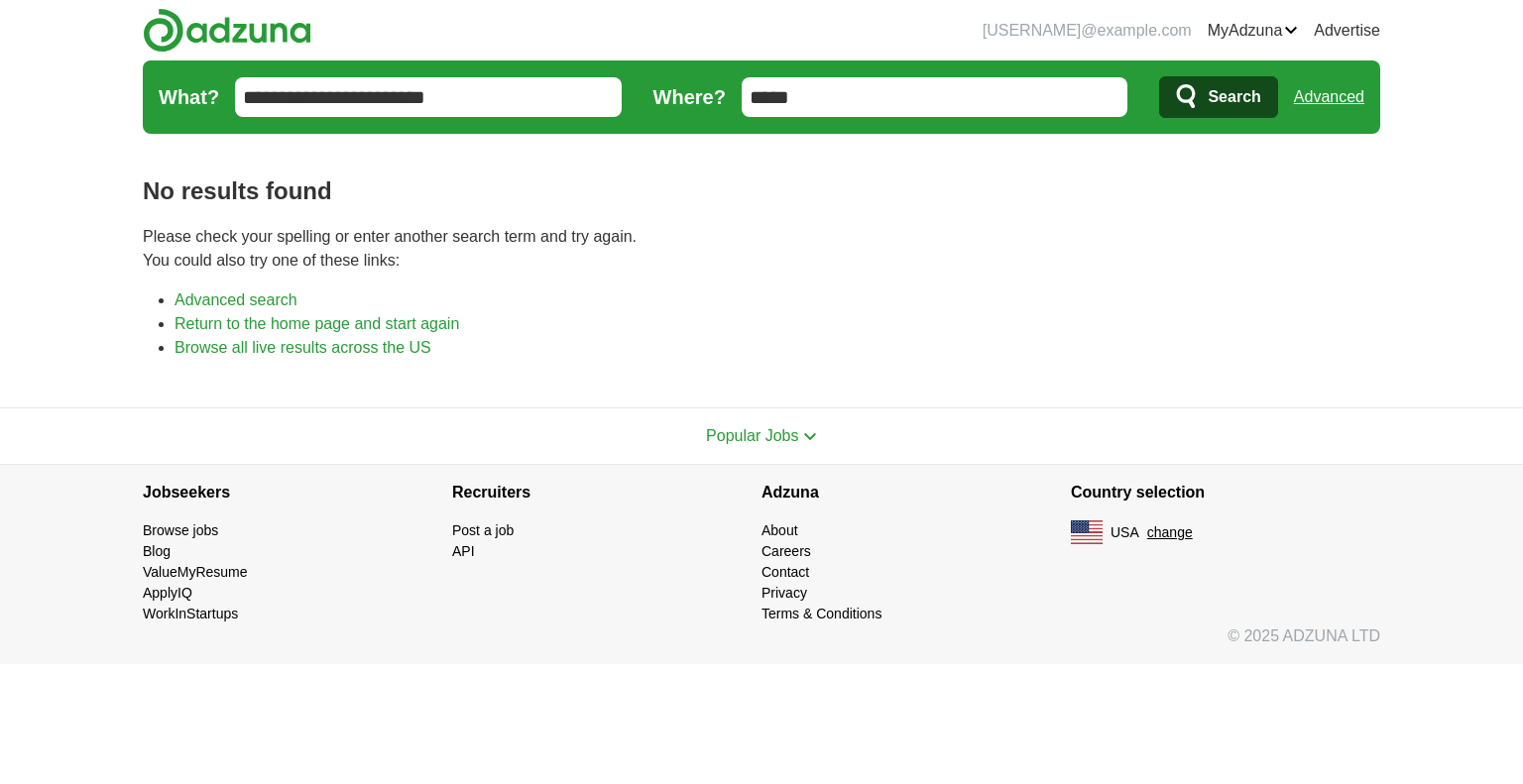 scroll, scrollTop: 0, scrollLeft: 0, axis: both 